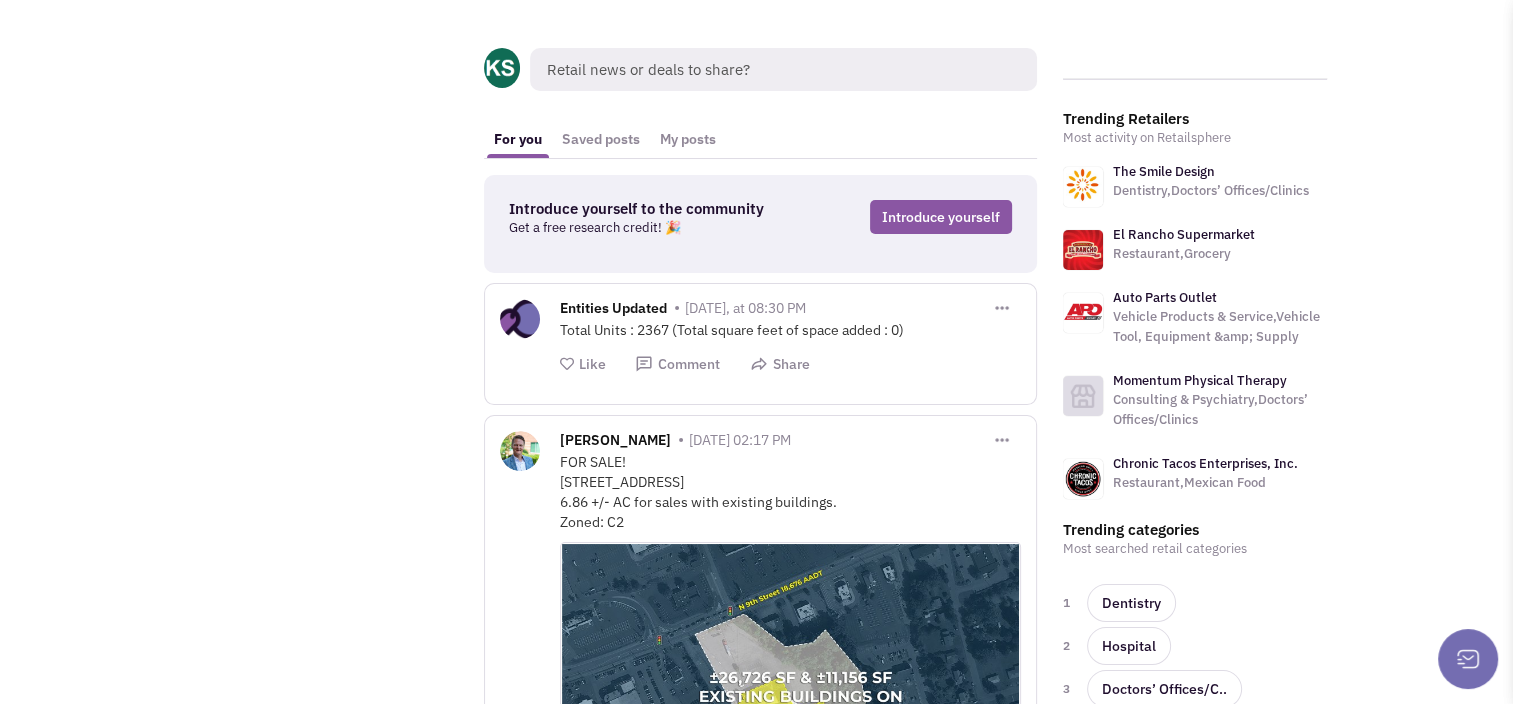 scroll, scrollTop: 64, scrollLeft: 0, axis: vertical 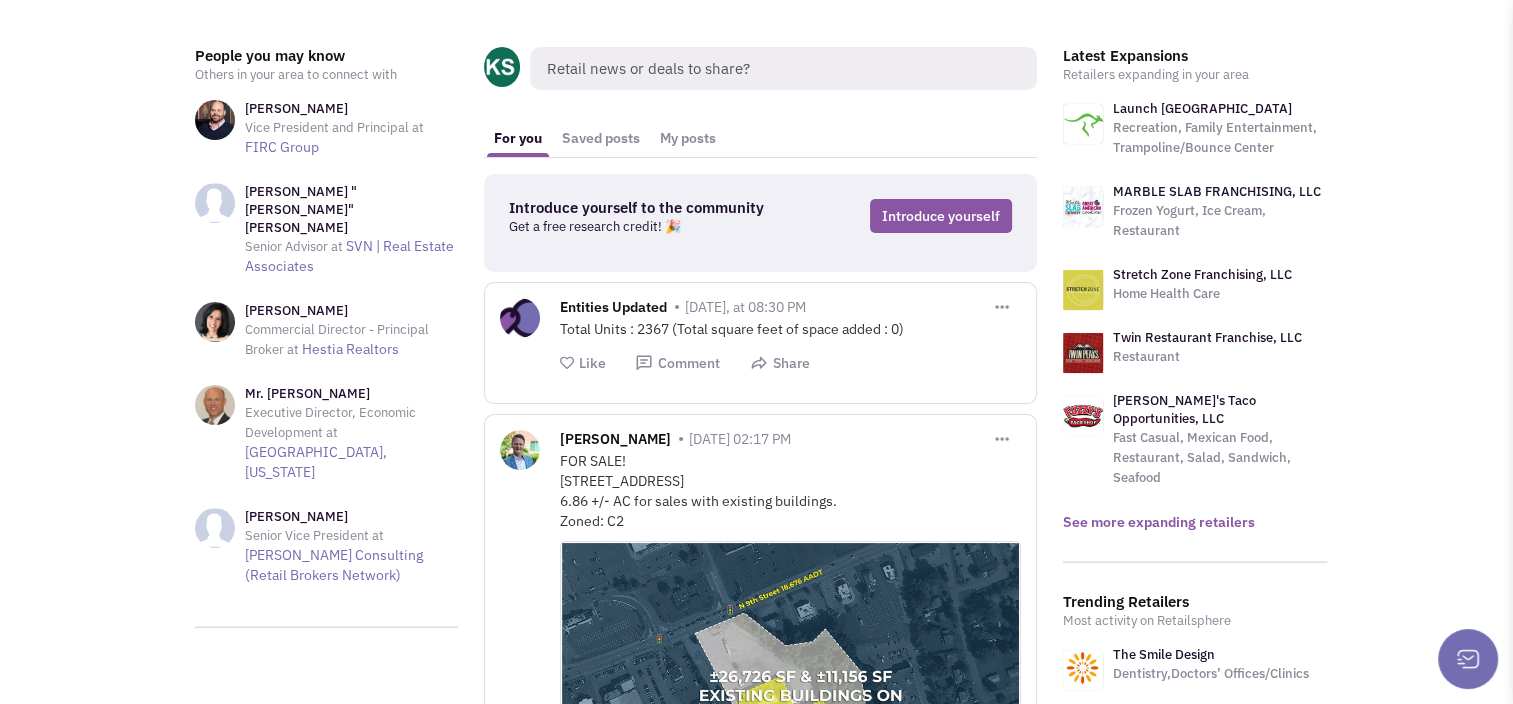 click on "See more expanding retailers" at bounding box center [1159, 522] 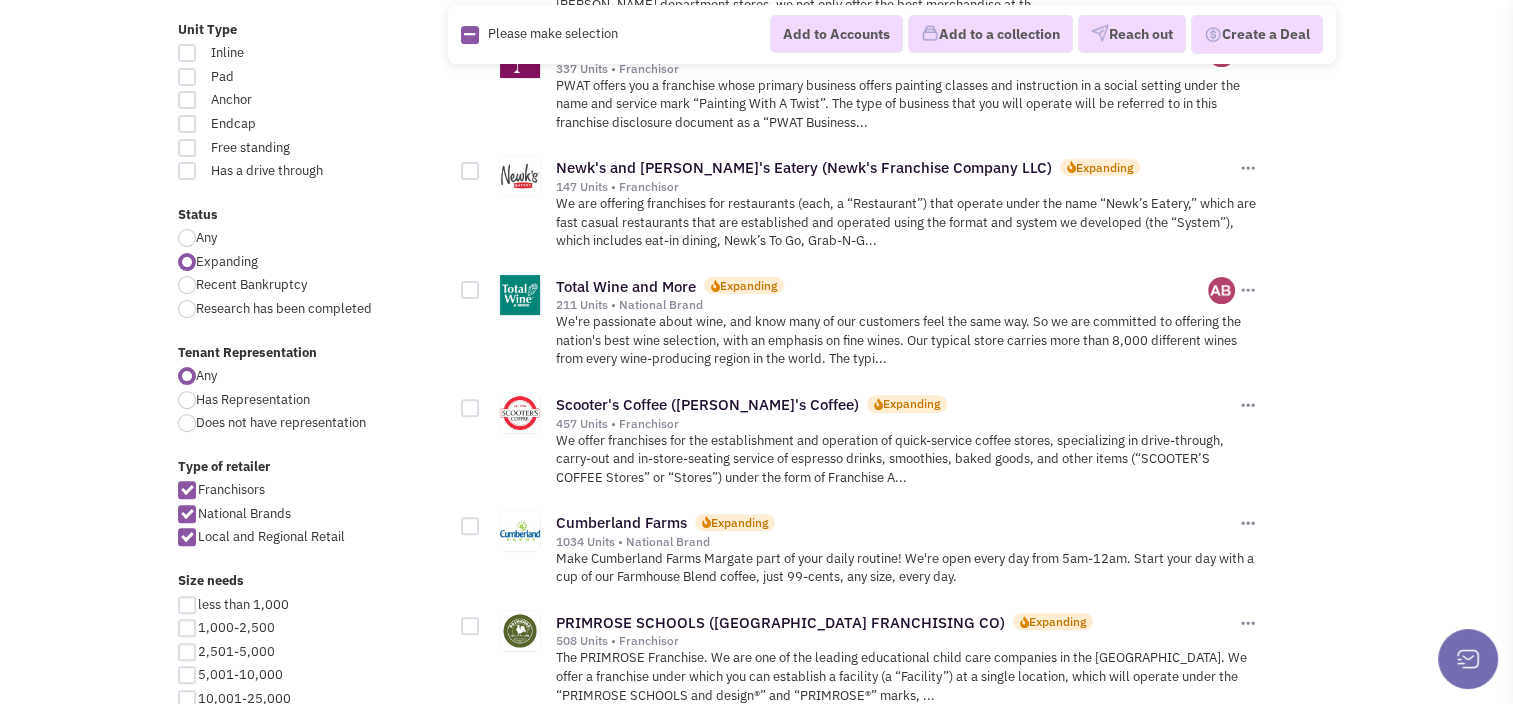 scroll, scrollTop: 562, scrollLeft: 0, axis: vertical 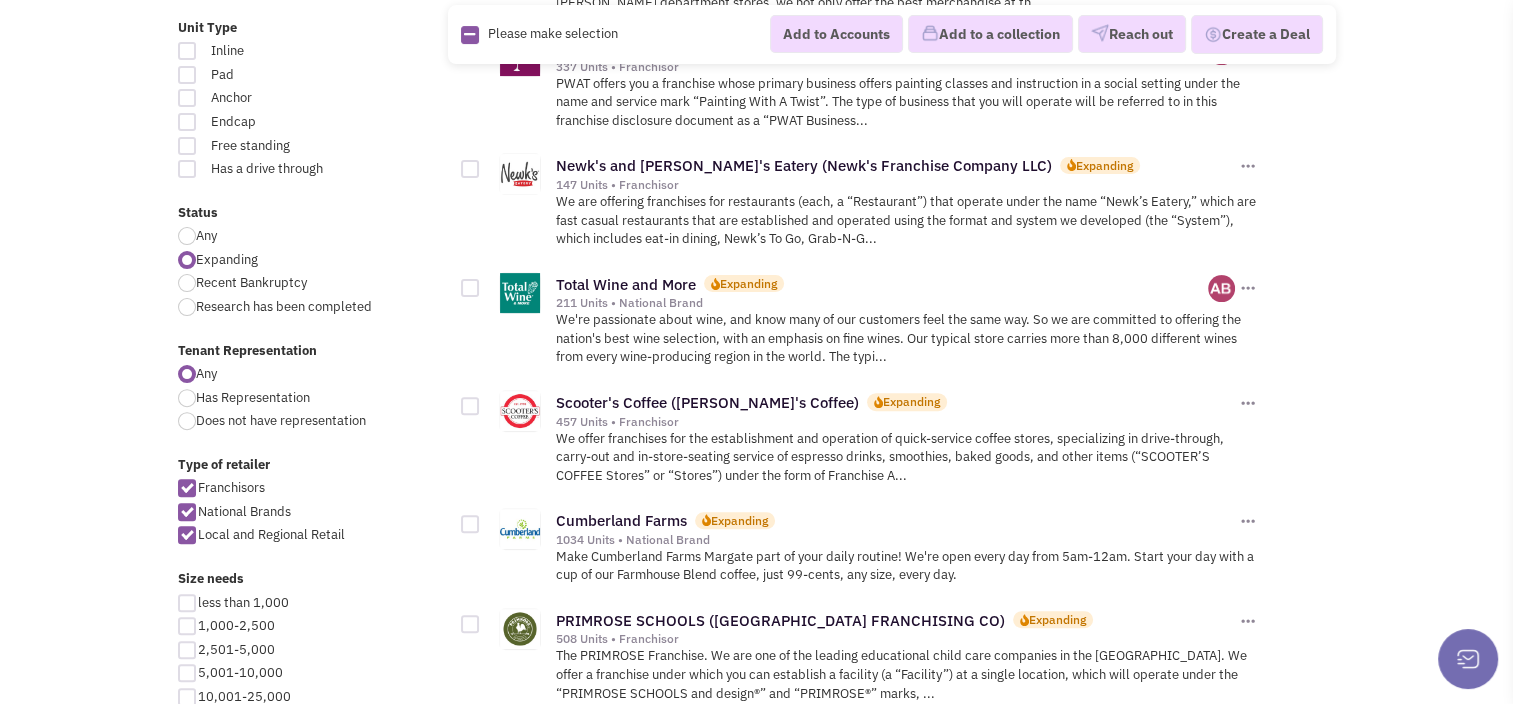 click at bounding box center [187, 603] 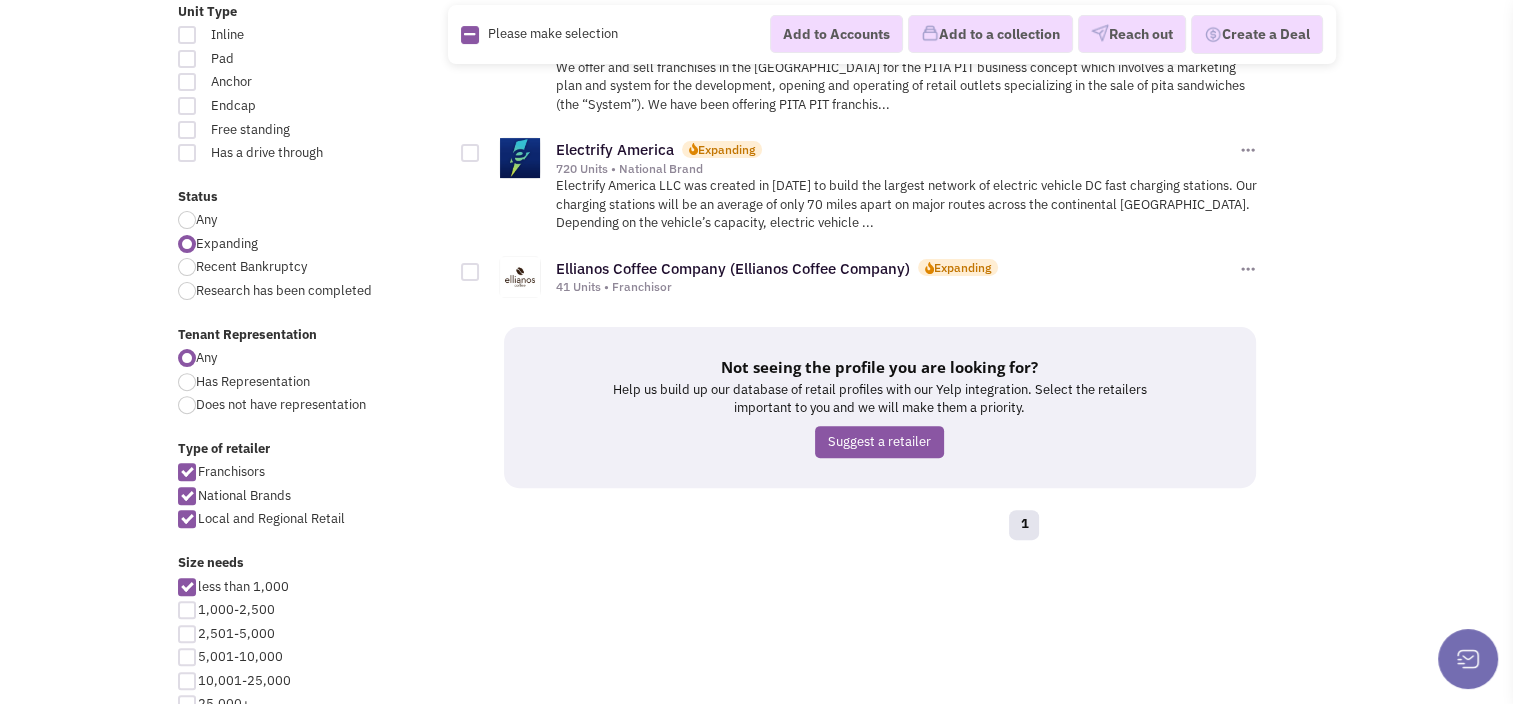 scroll, scrollTop: 706, scrollLeft: 0, axis: vertical 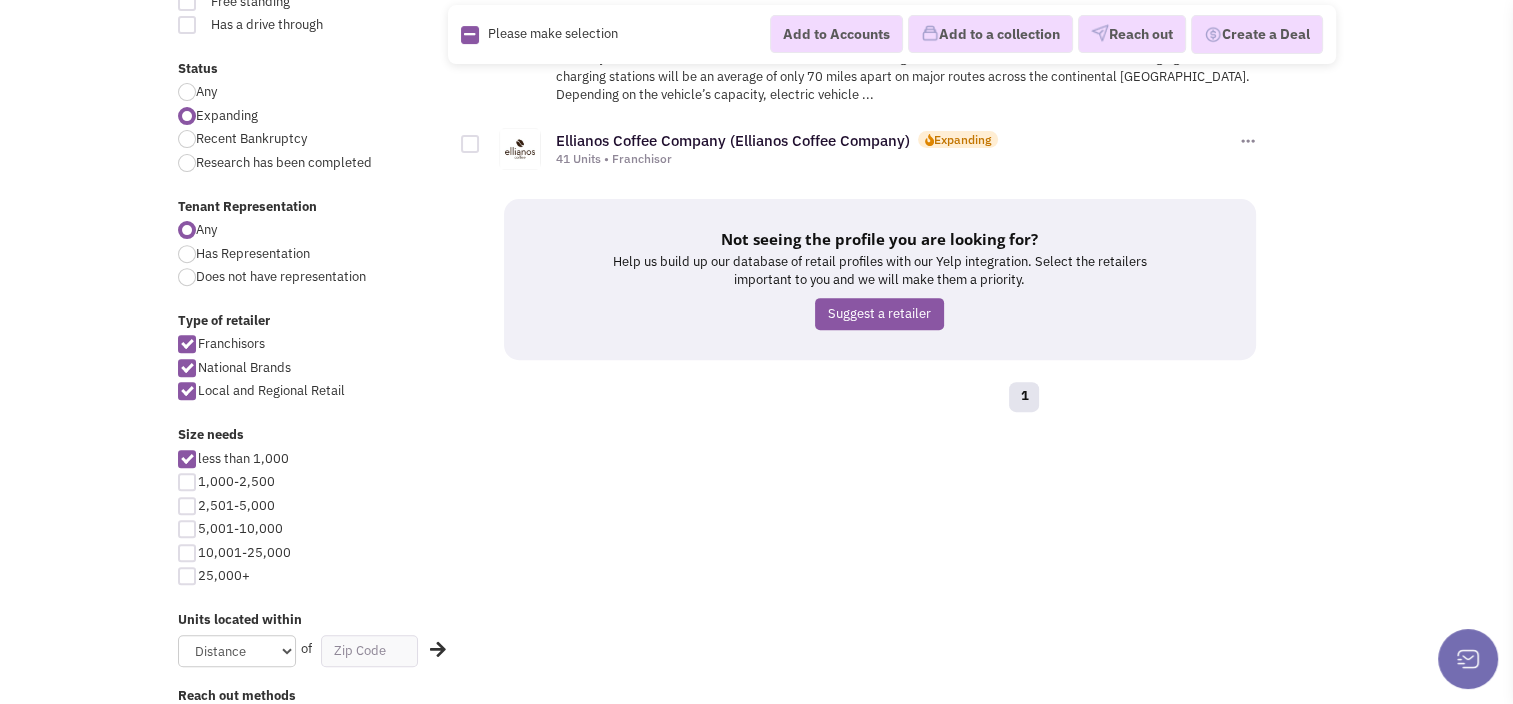 click at bounding box center [187, 482] 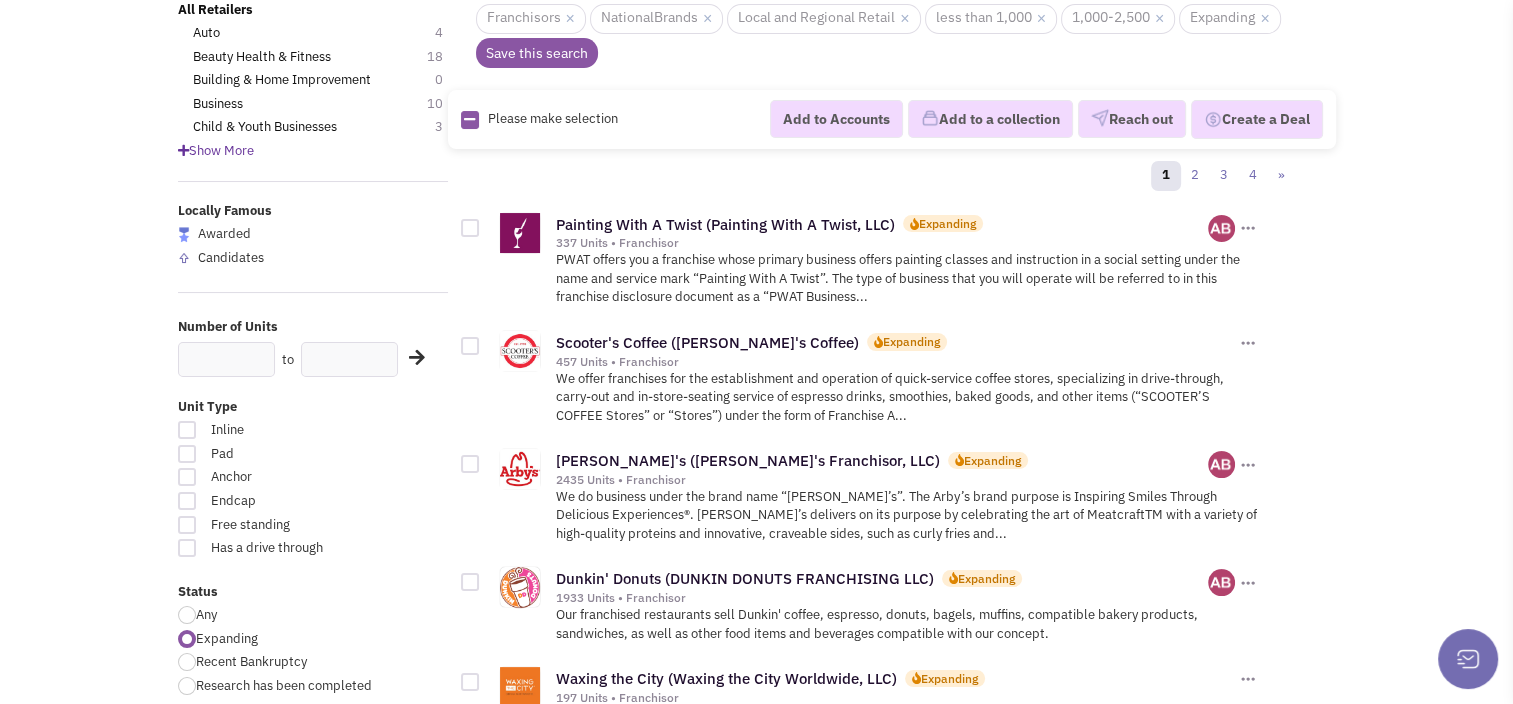 scroll, scrollTop: 184, scrollLeft: 0, axis: vertical 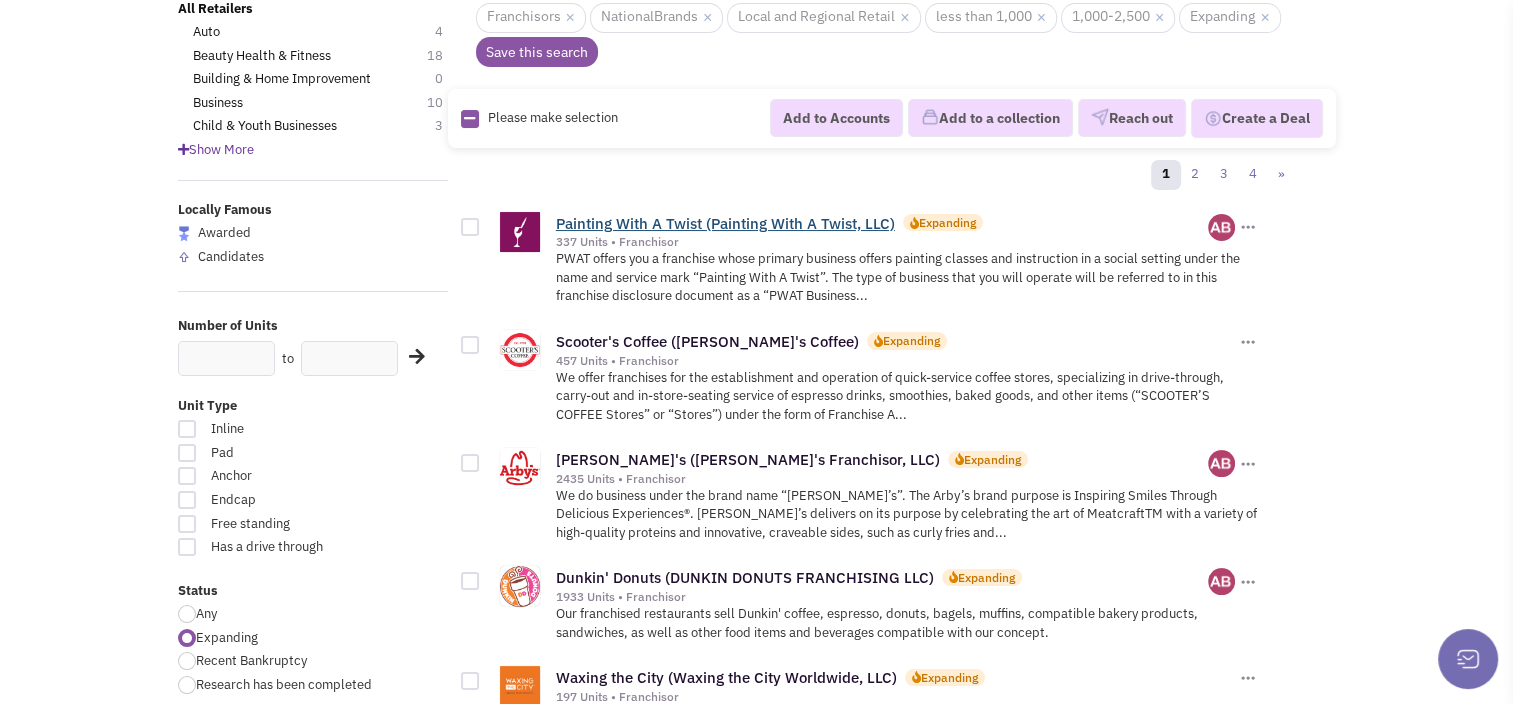 click on "Painting With A Twist (Painting With A Twist, LLC)" at bounding box center [725, 223] 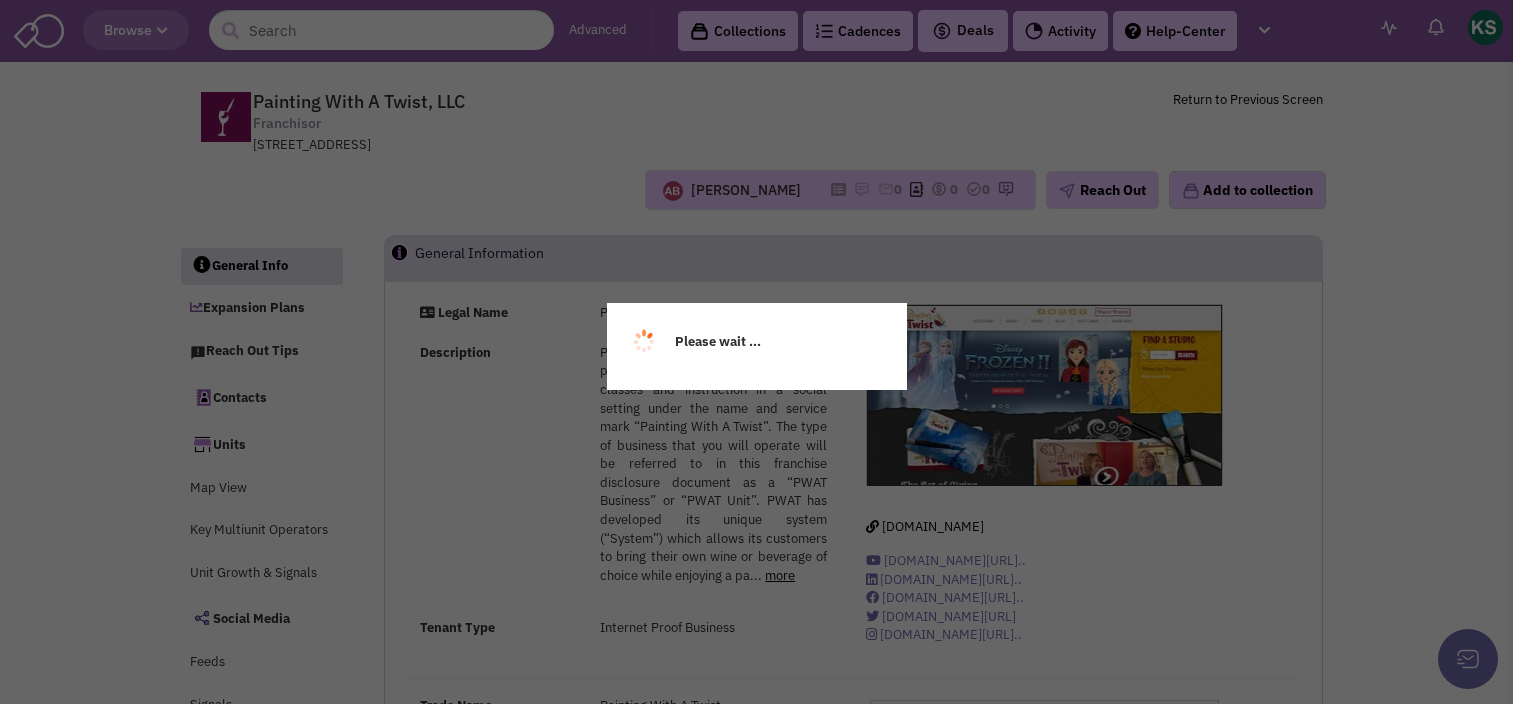 scroll, scrollTop: 0, scrollLeft: 0, axis: both 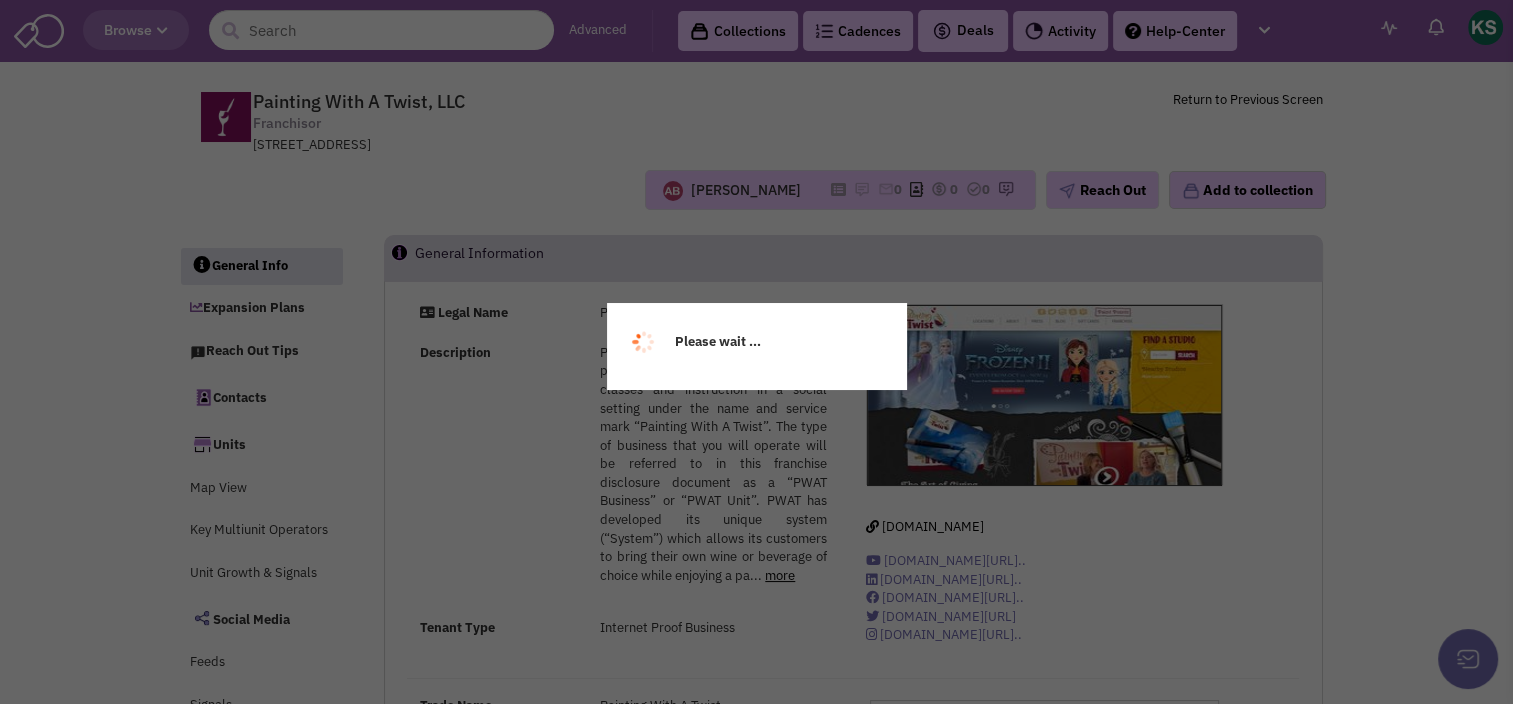 select 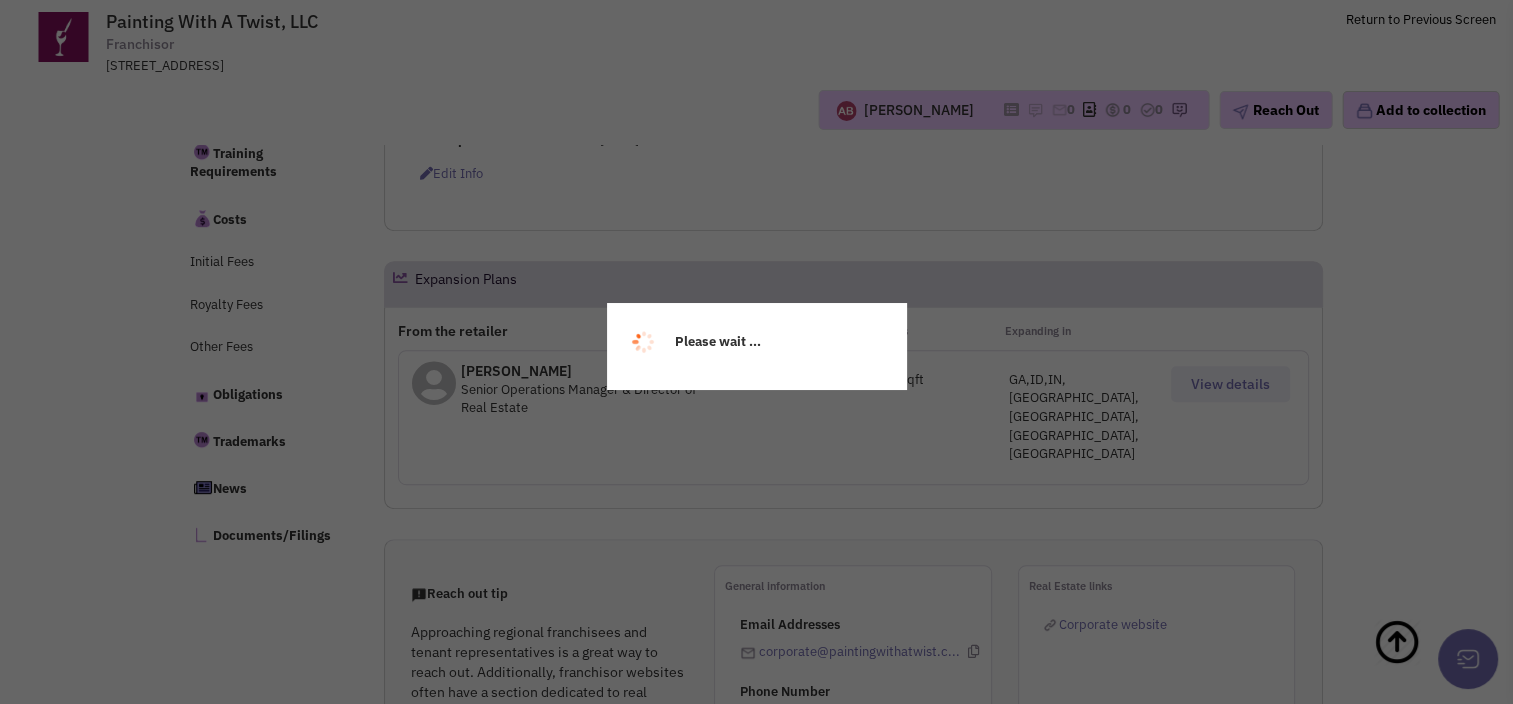 scroll, scrollTop: 850, scrollLeft: 0, axis: vertical 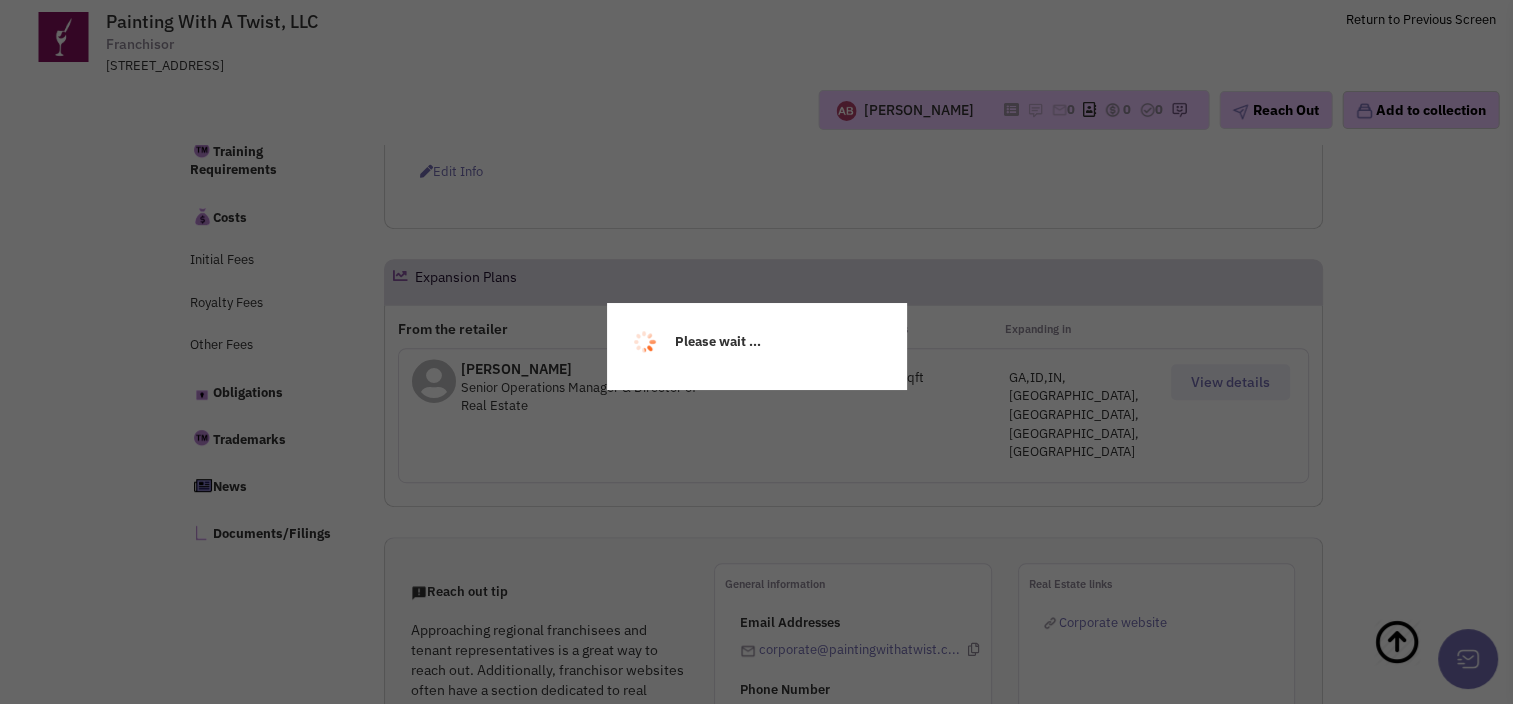 select 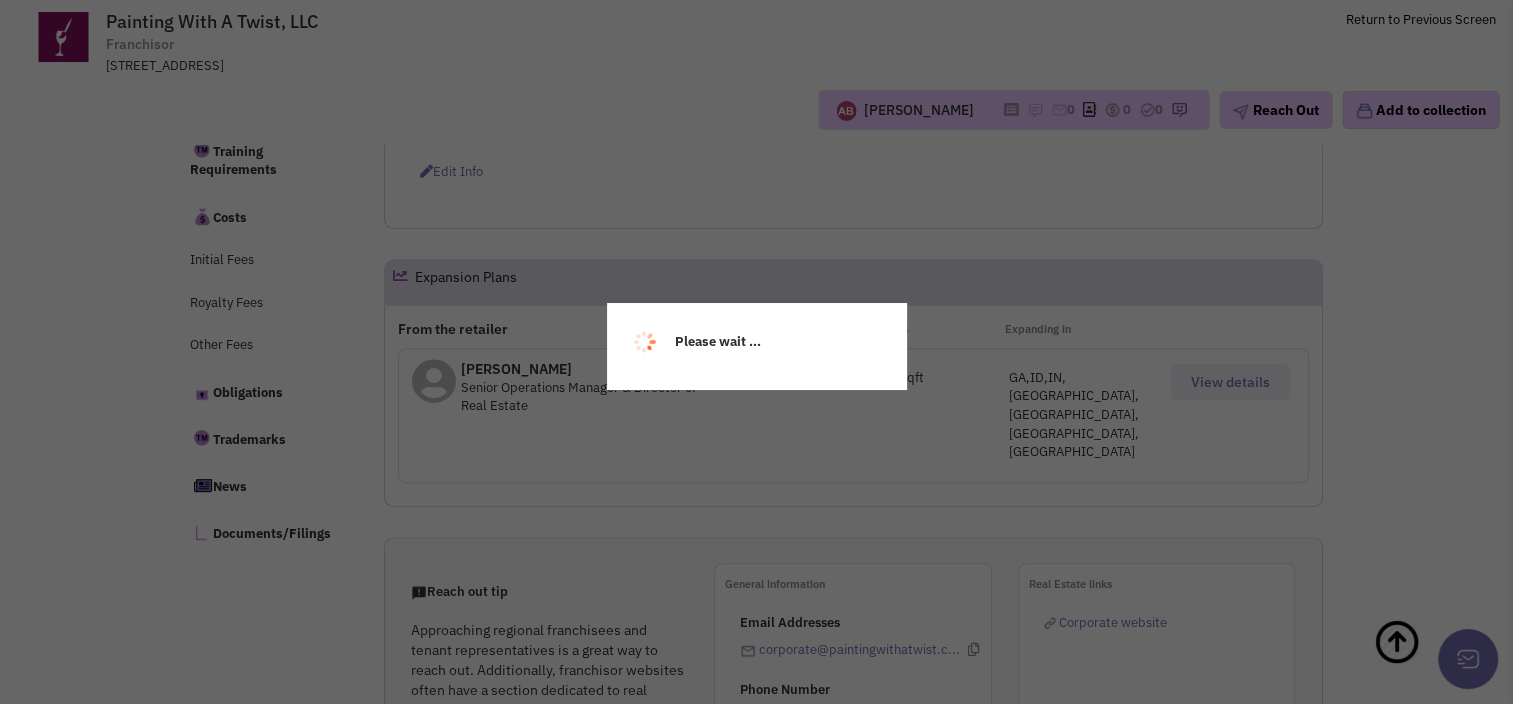 select 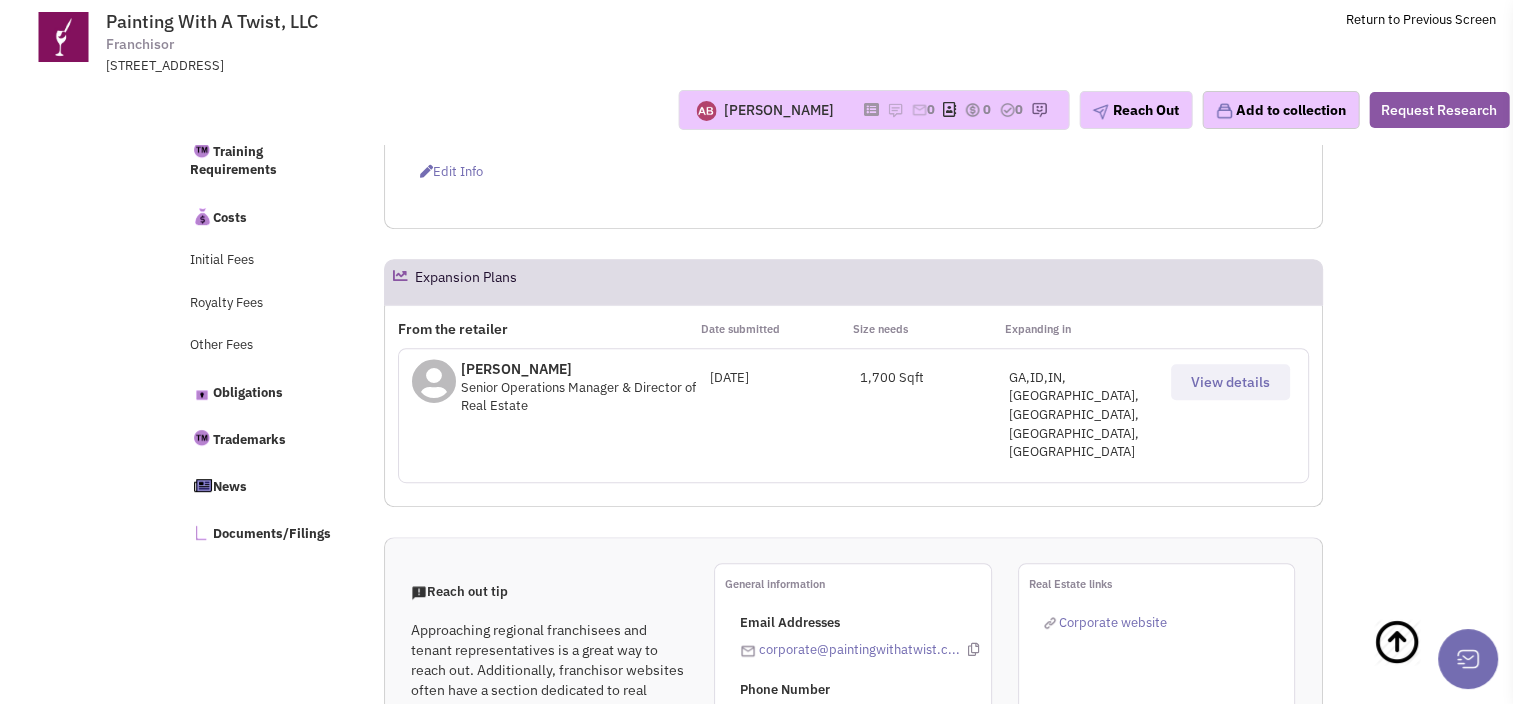 click on "View details" at bounding box center [1230, 382] 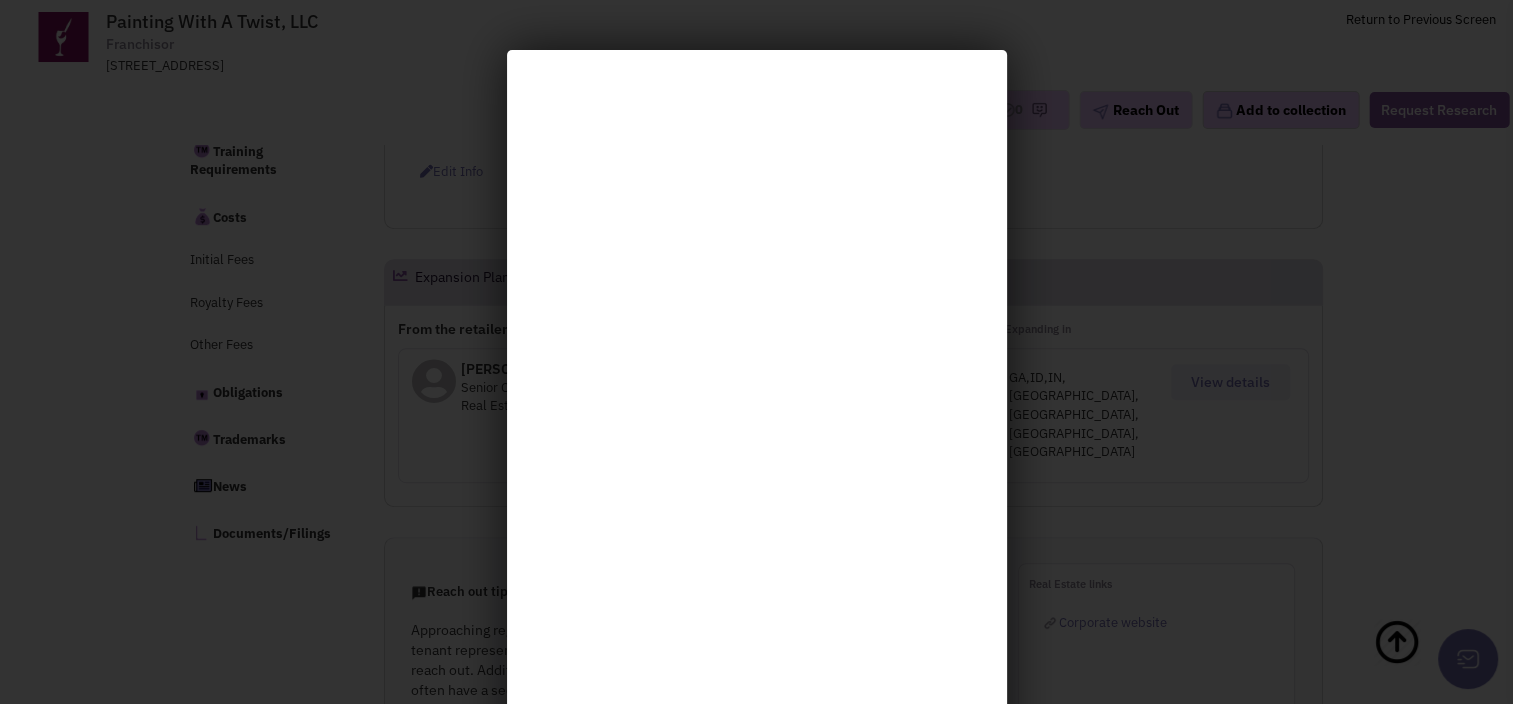 scroll, scrollTop: 180, scrollLeft: 0, axis: vertical 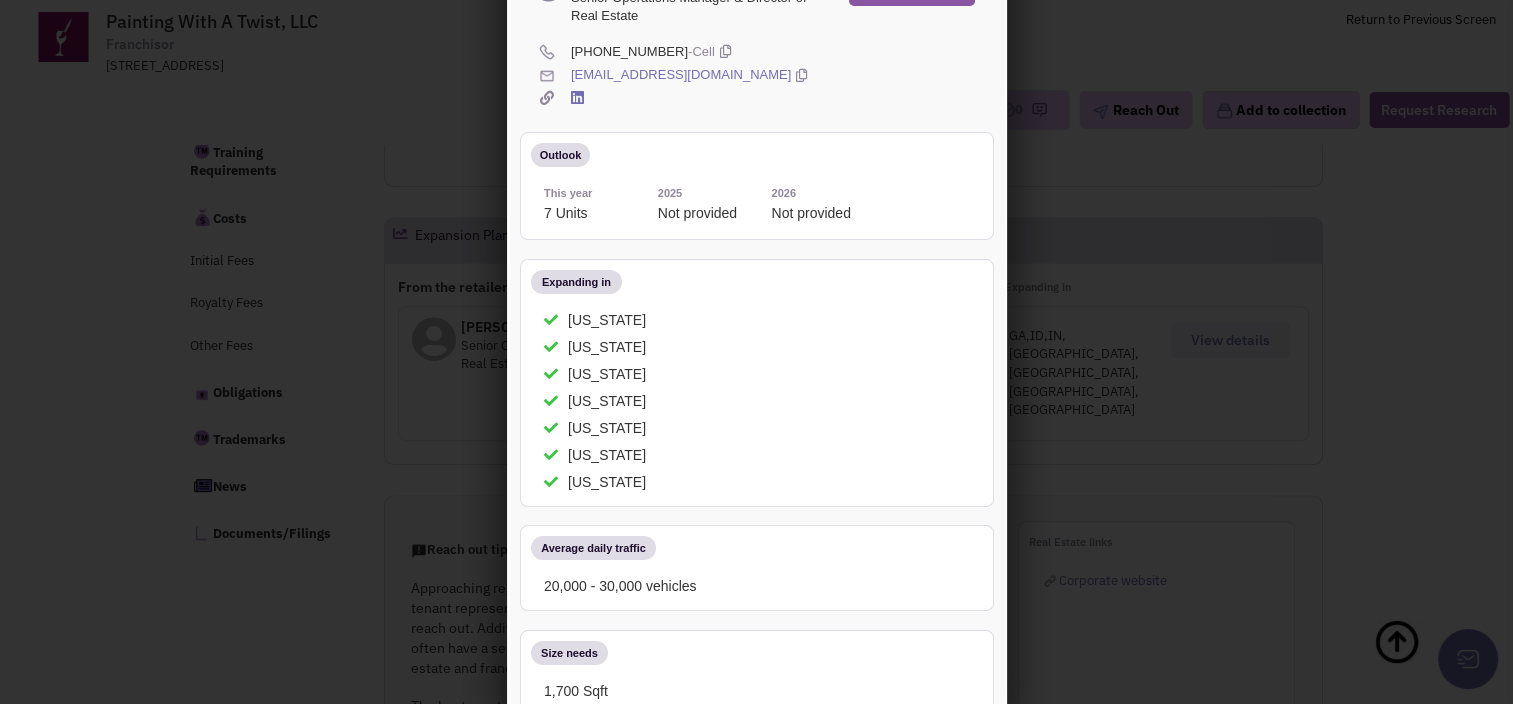 click at bounding box center (797, 72) 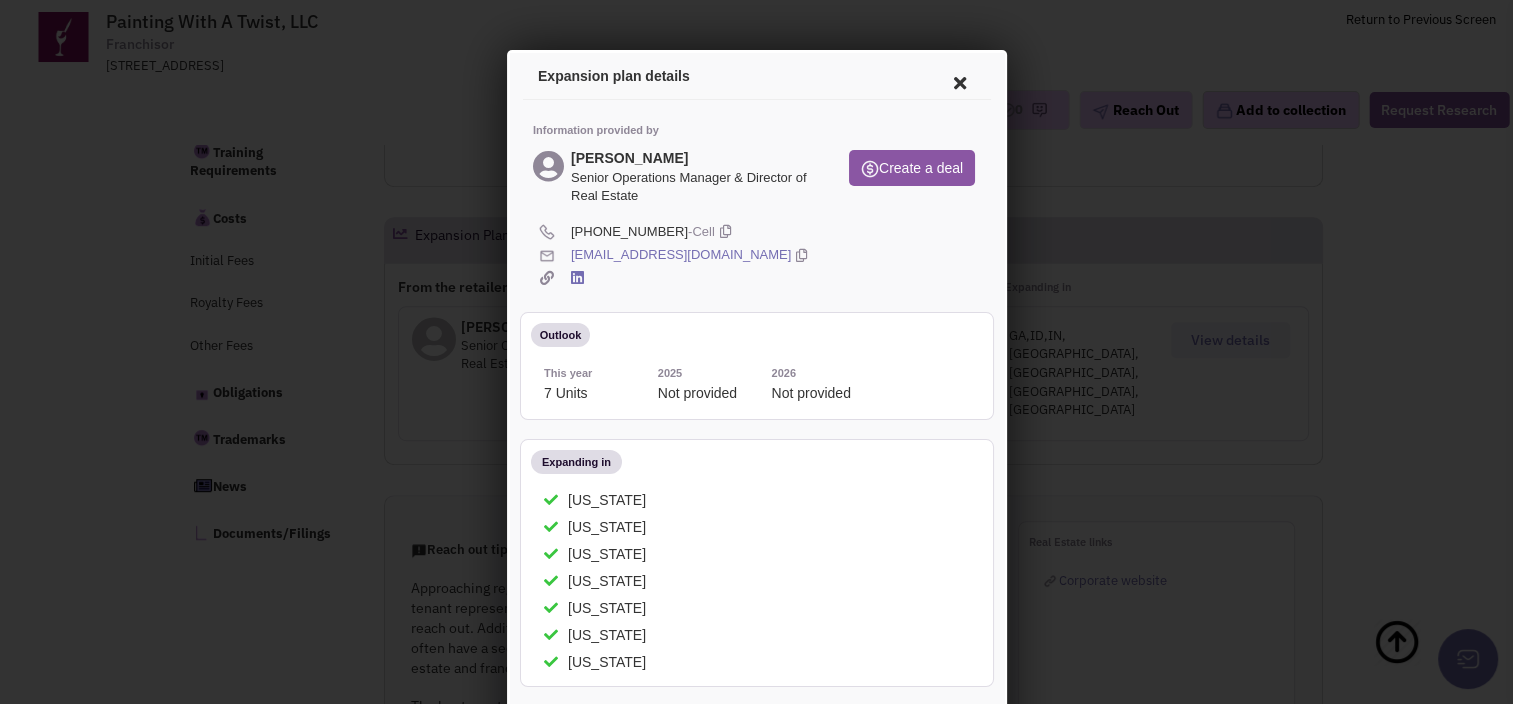 click at bounding box center [956, 80] 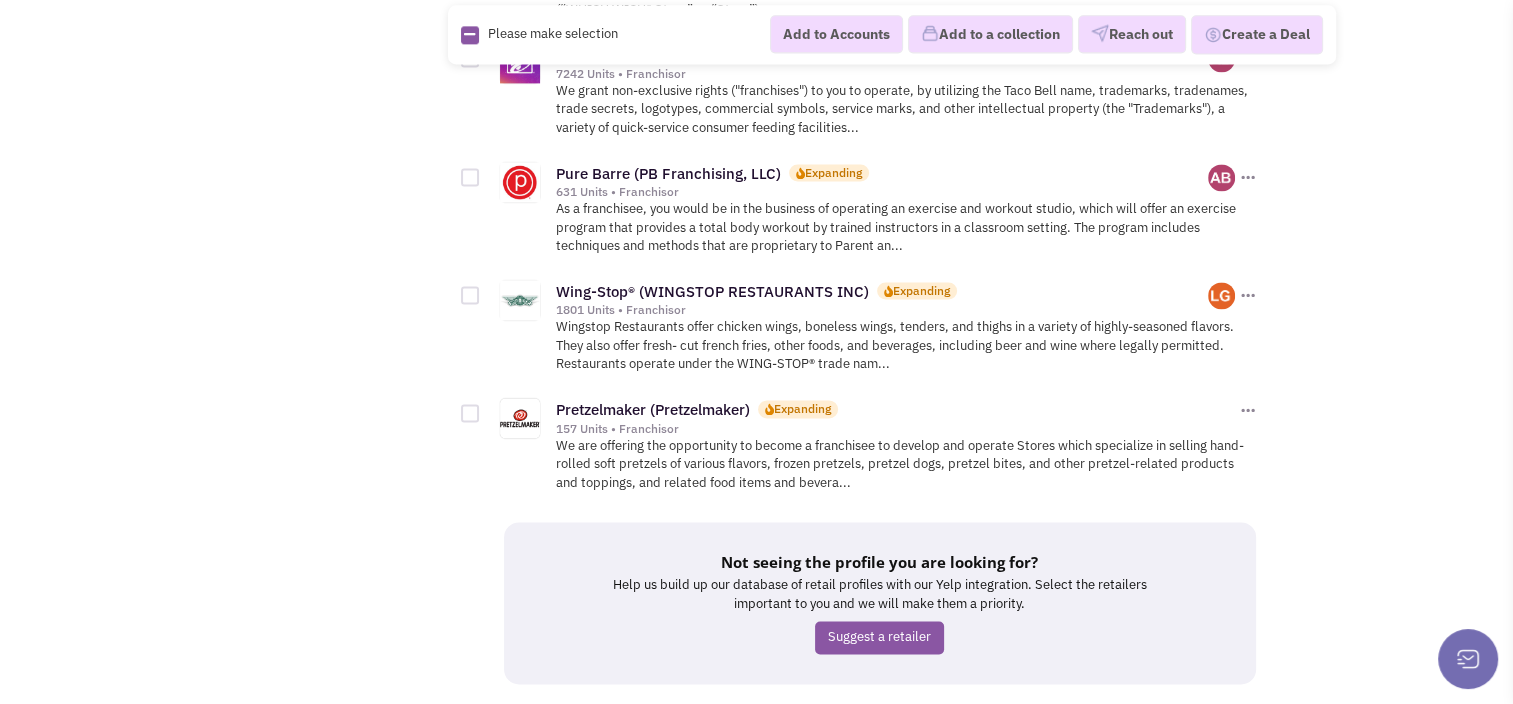 scroll, scrollTop: 2866, scrollLeft: 0, axis: vertical 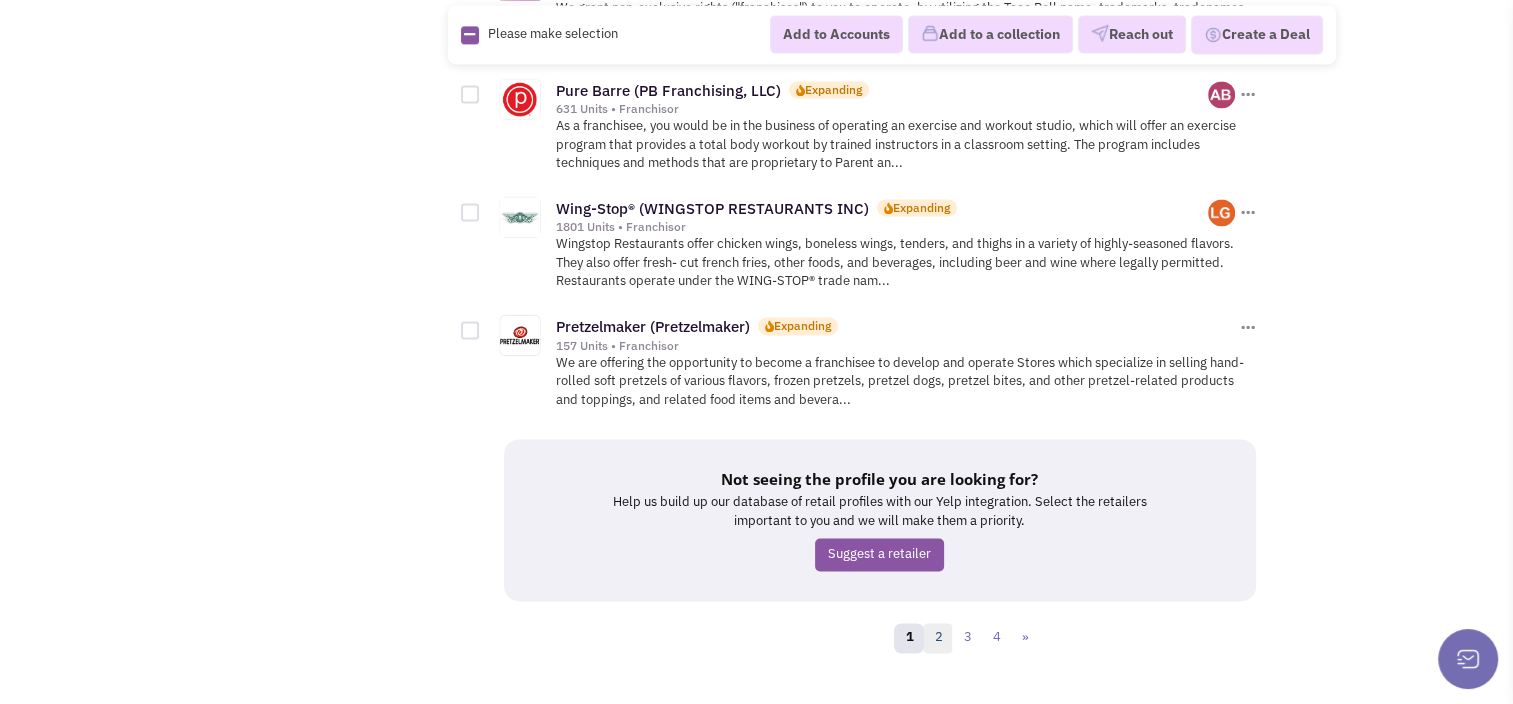 click on "2" at bounding box center [938, 638] 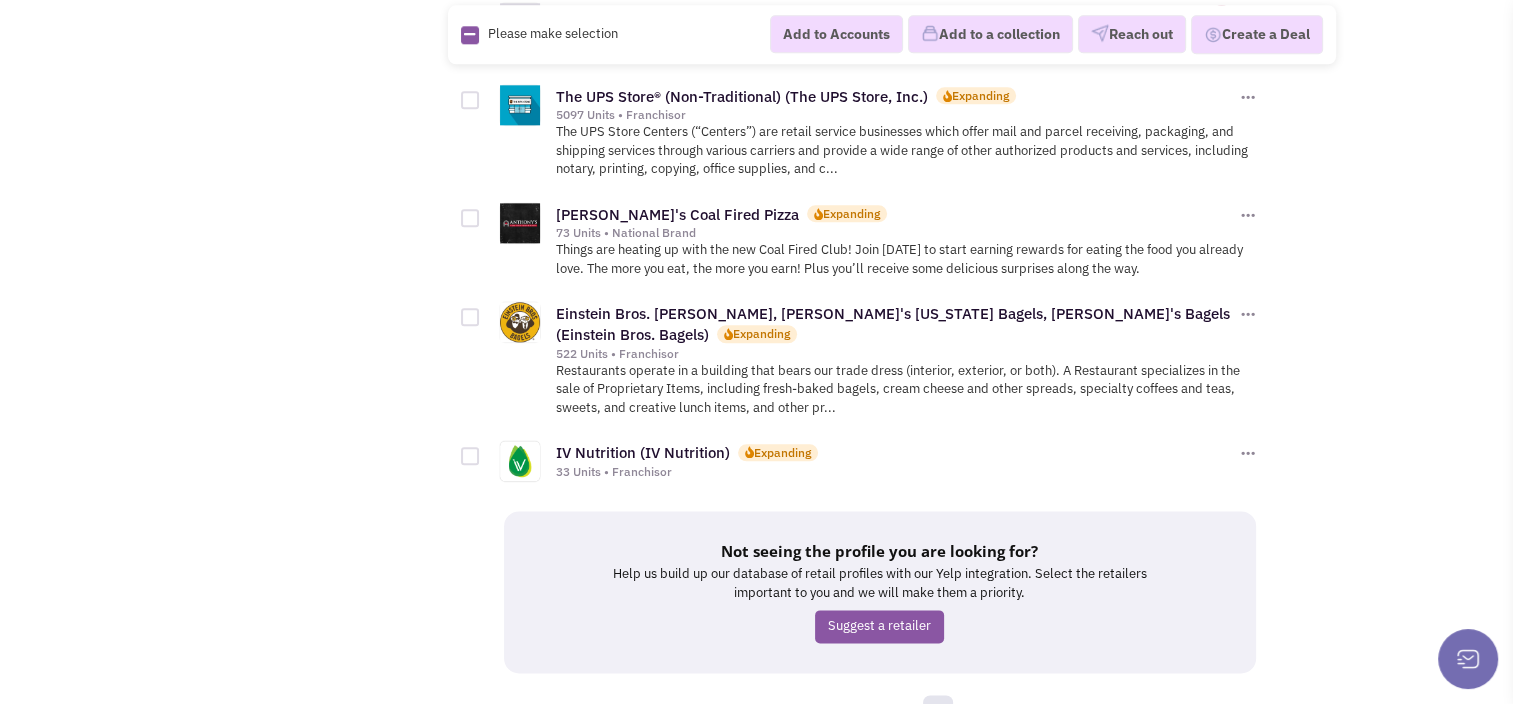 scroll, scrollTop: 2360, scrollLeft: 0, axis: vertical 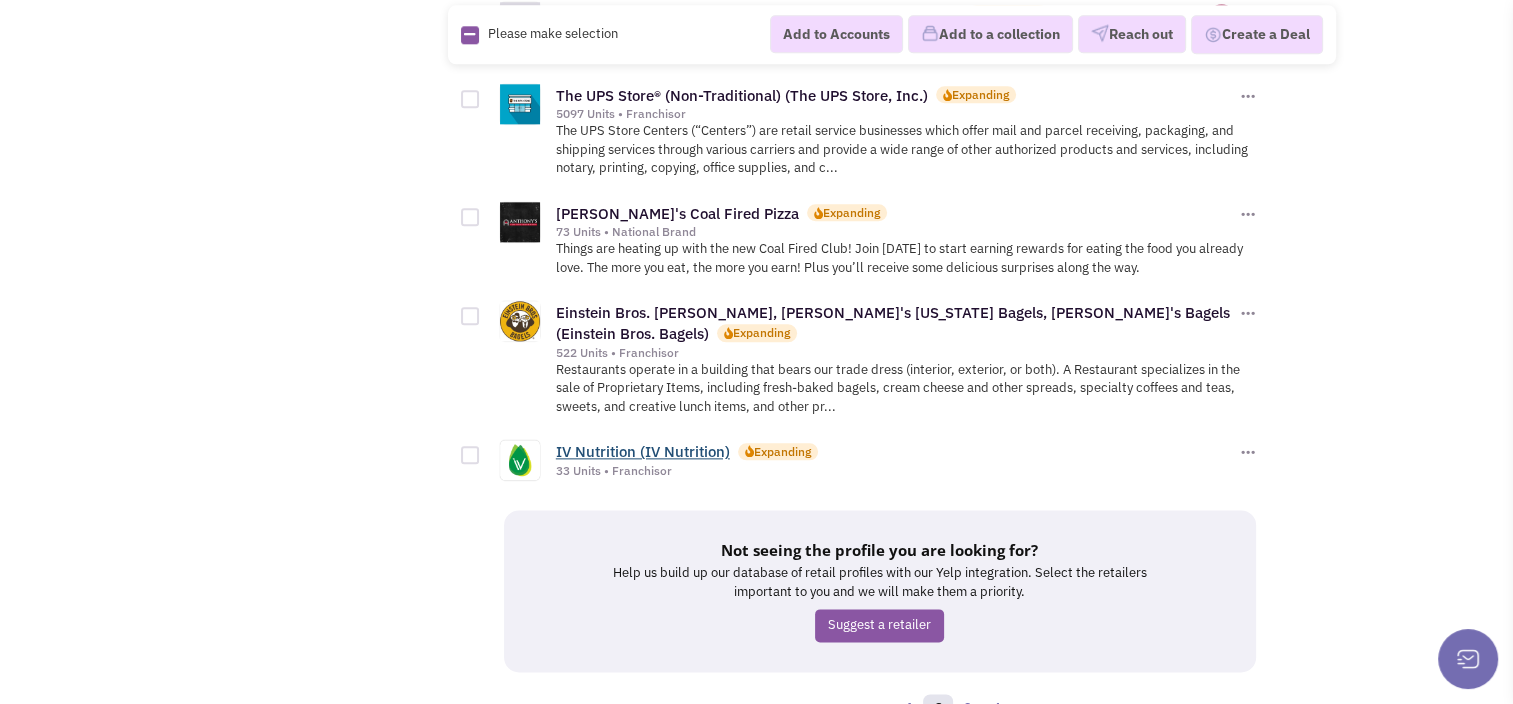 click on "IV Nutrition (IV Nutrition)" at bounding box center (643, 451) 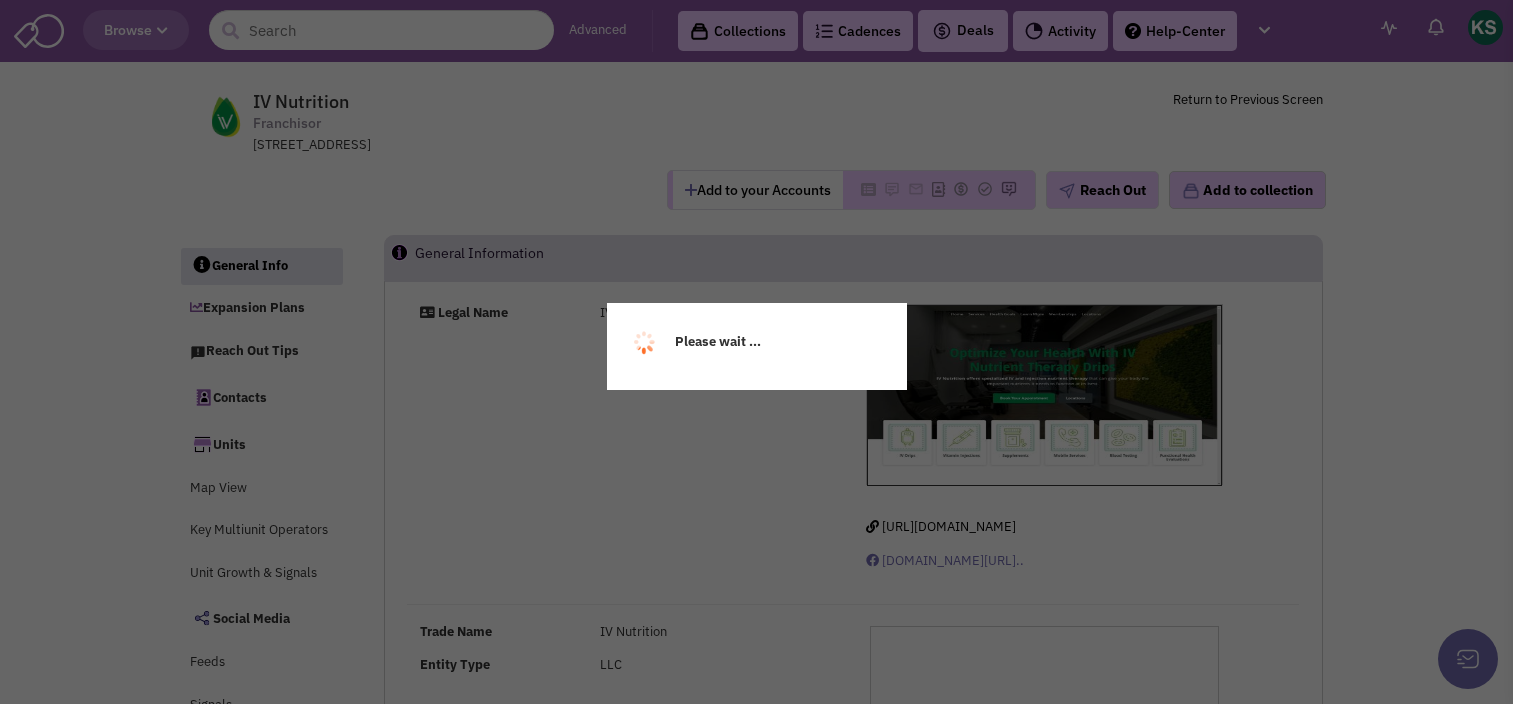 scroll, scrollTop: 0, scrollLeft: 0, axis: both 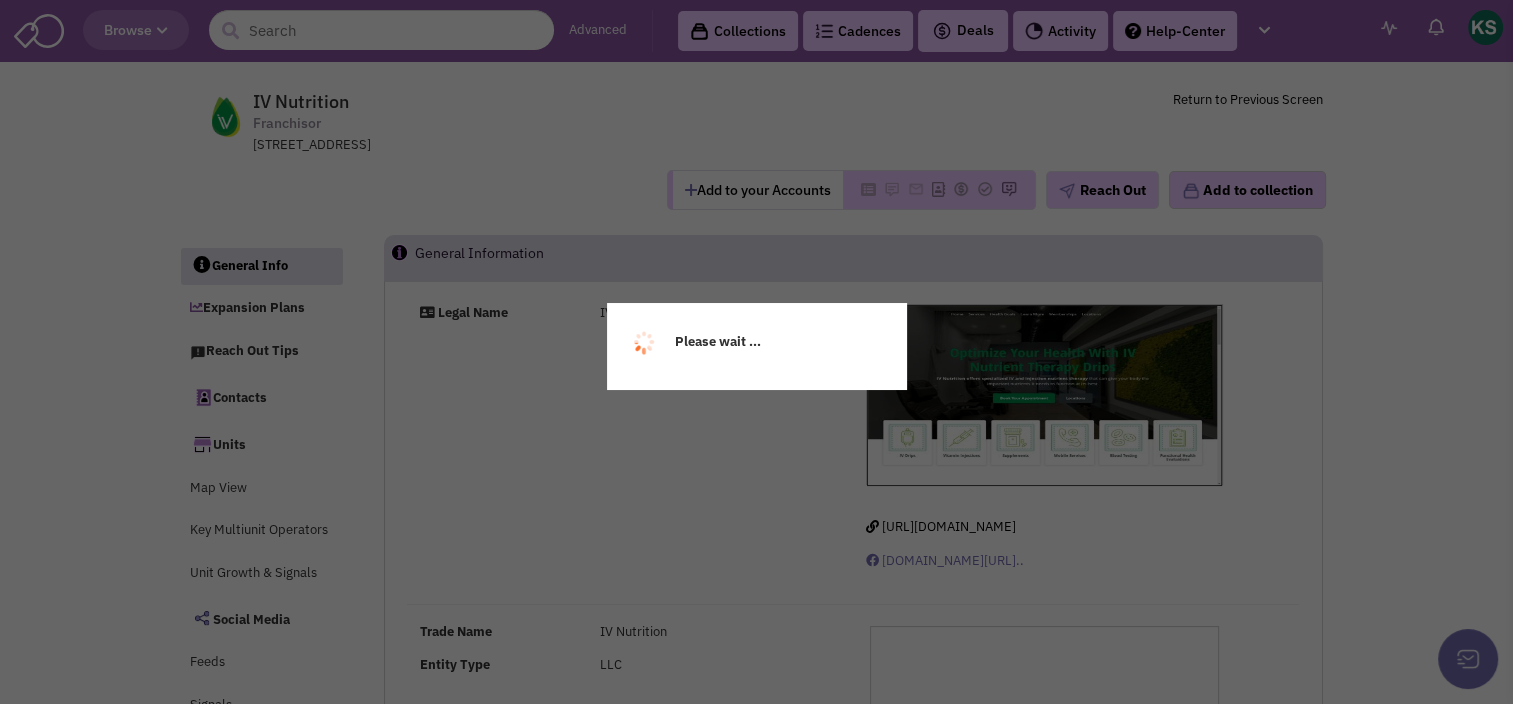select 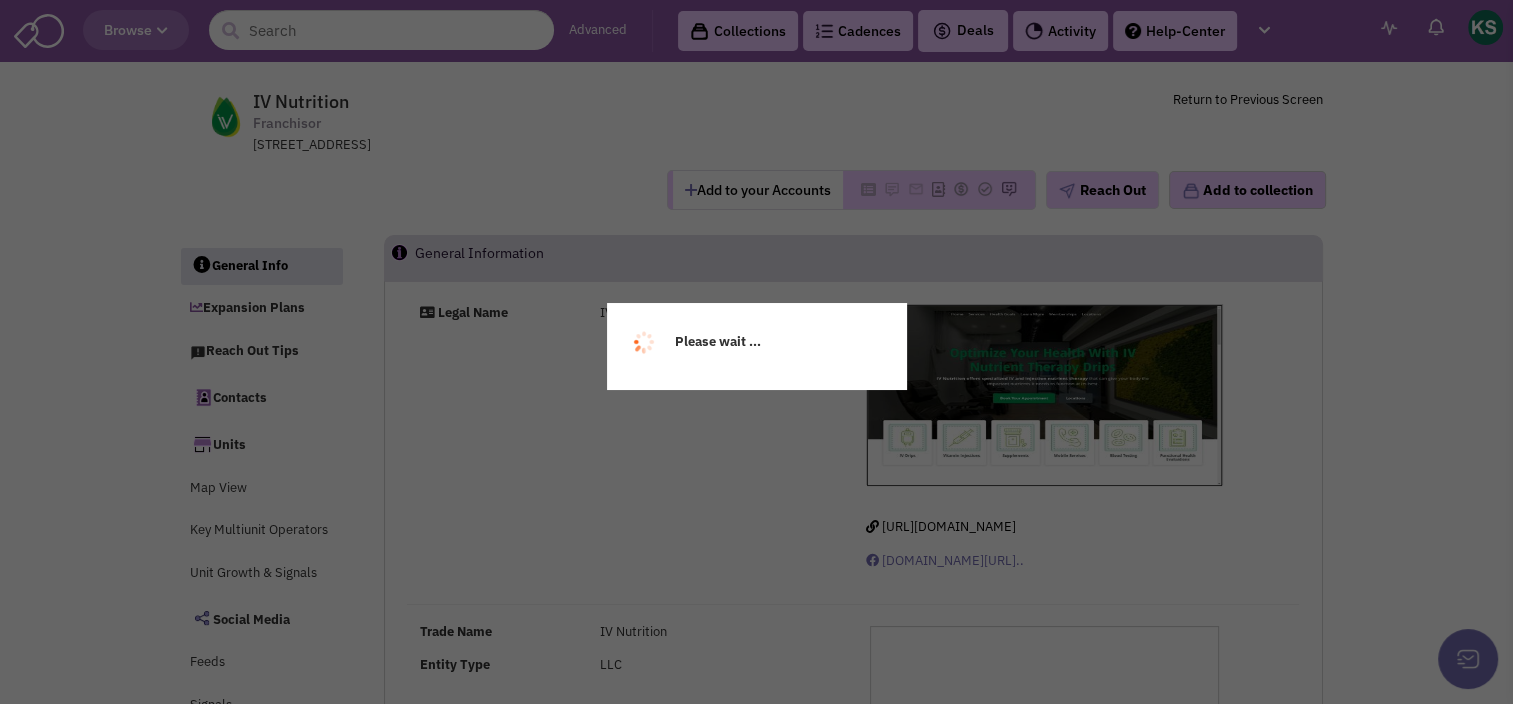 select 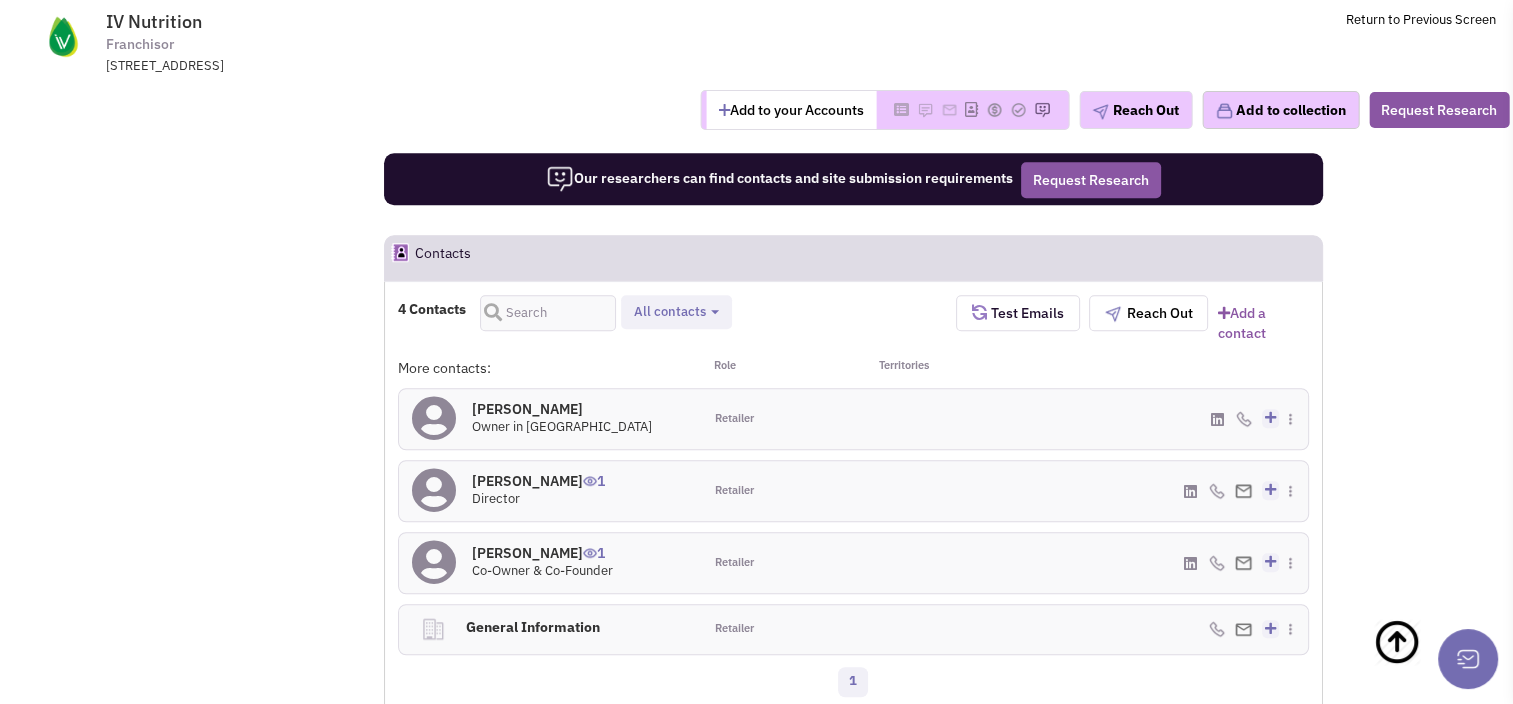 scroll, scrollTop: 1461, scrollLeft: 0, axis: vertical 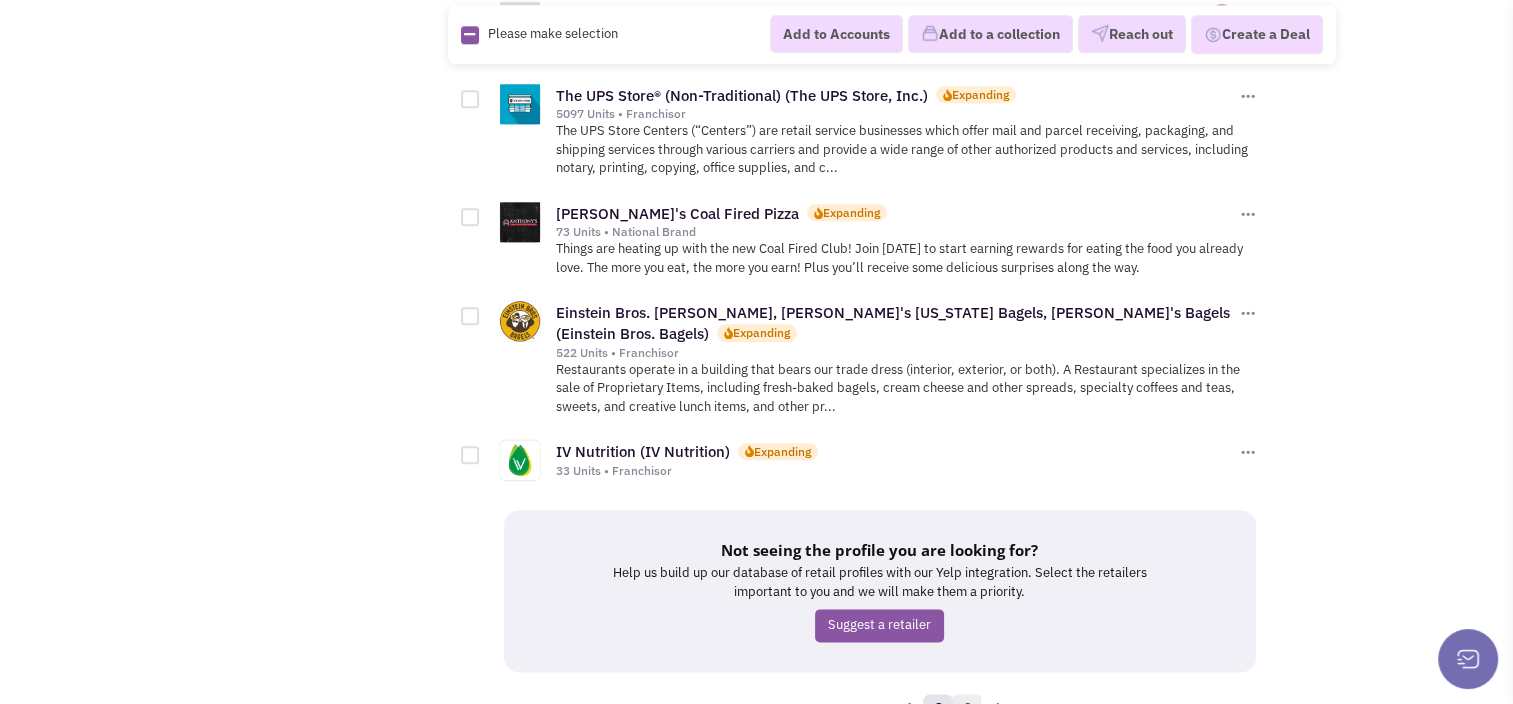 click on "3" at bounding box center [967, 709] 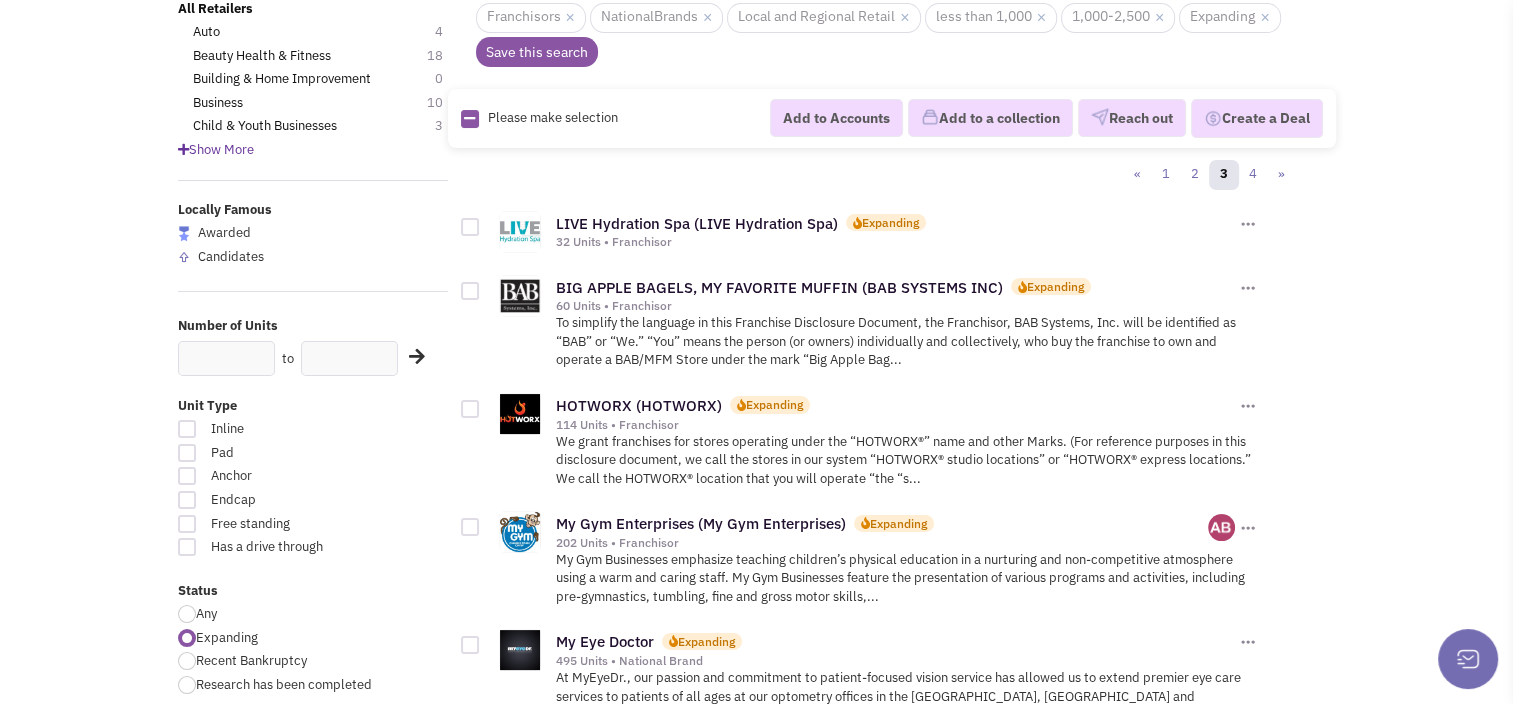 scroll, scrollTop: 183, scrollLeft: 0, axis: vertical 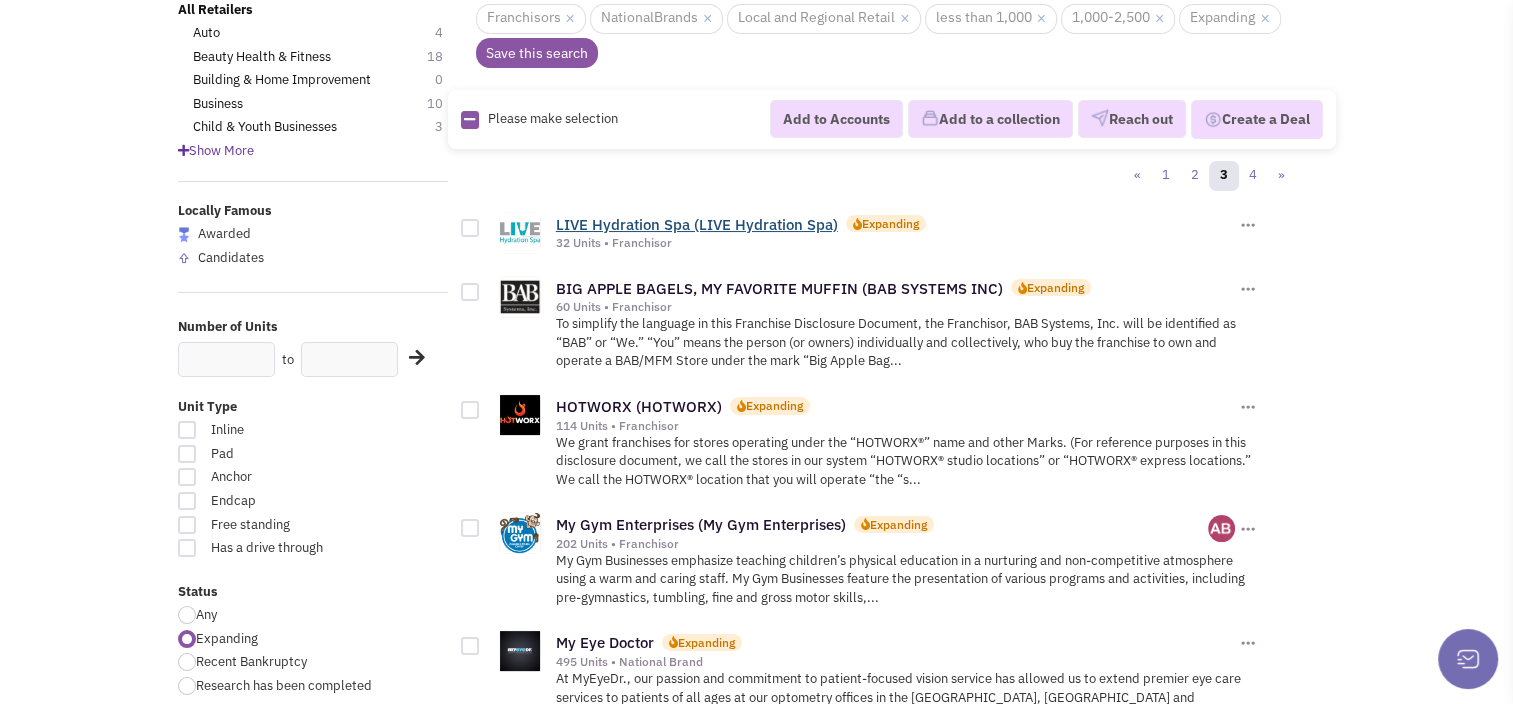 click on "LIVE Hydration Spa (LIVE Hydration Spa)" at bounding box center (697, 224) 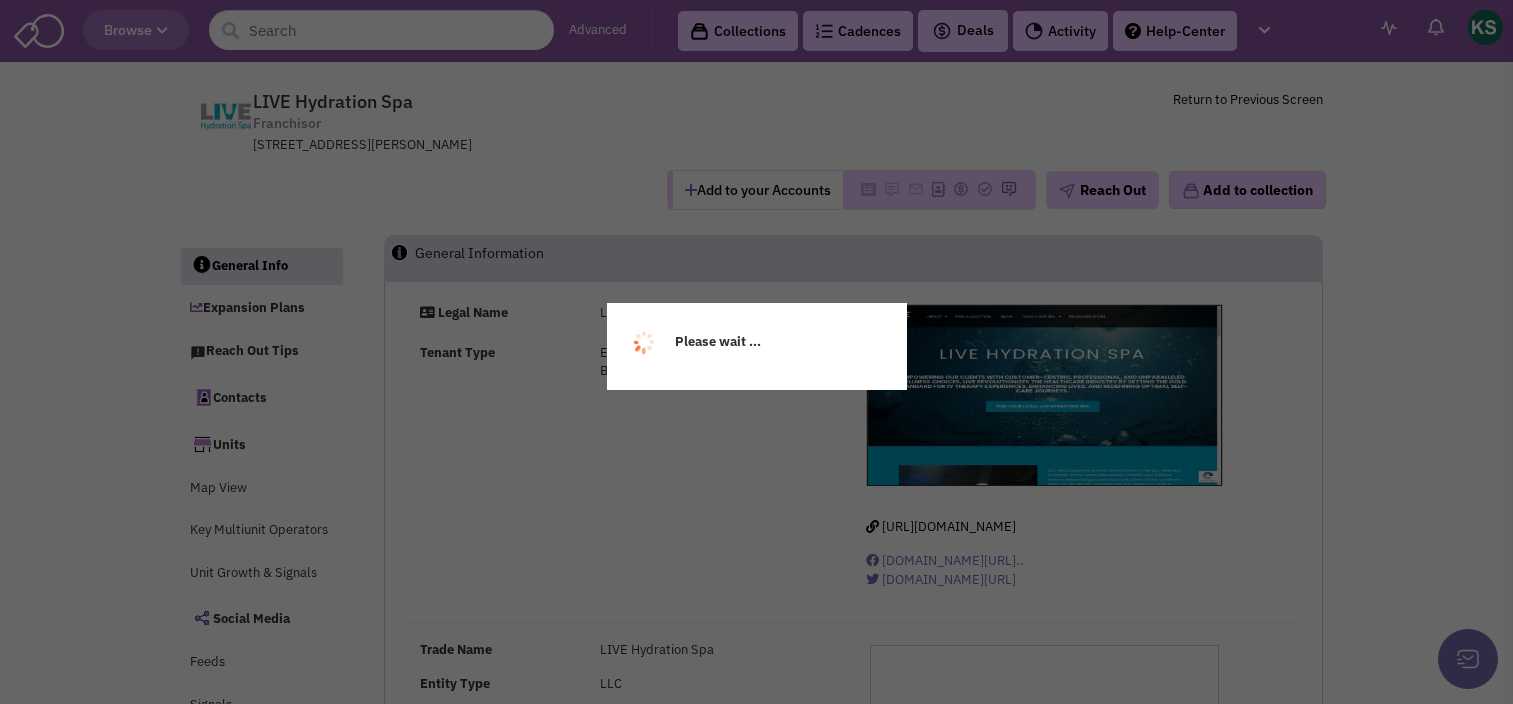 scroll, scrollTop: 0, scrollLeft: 0, axis: both 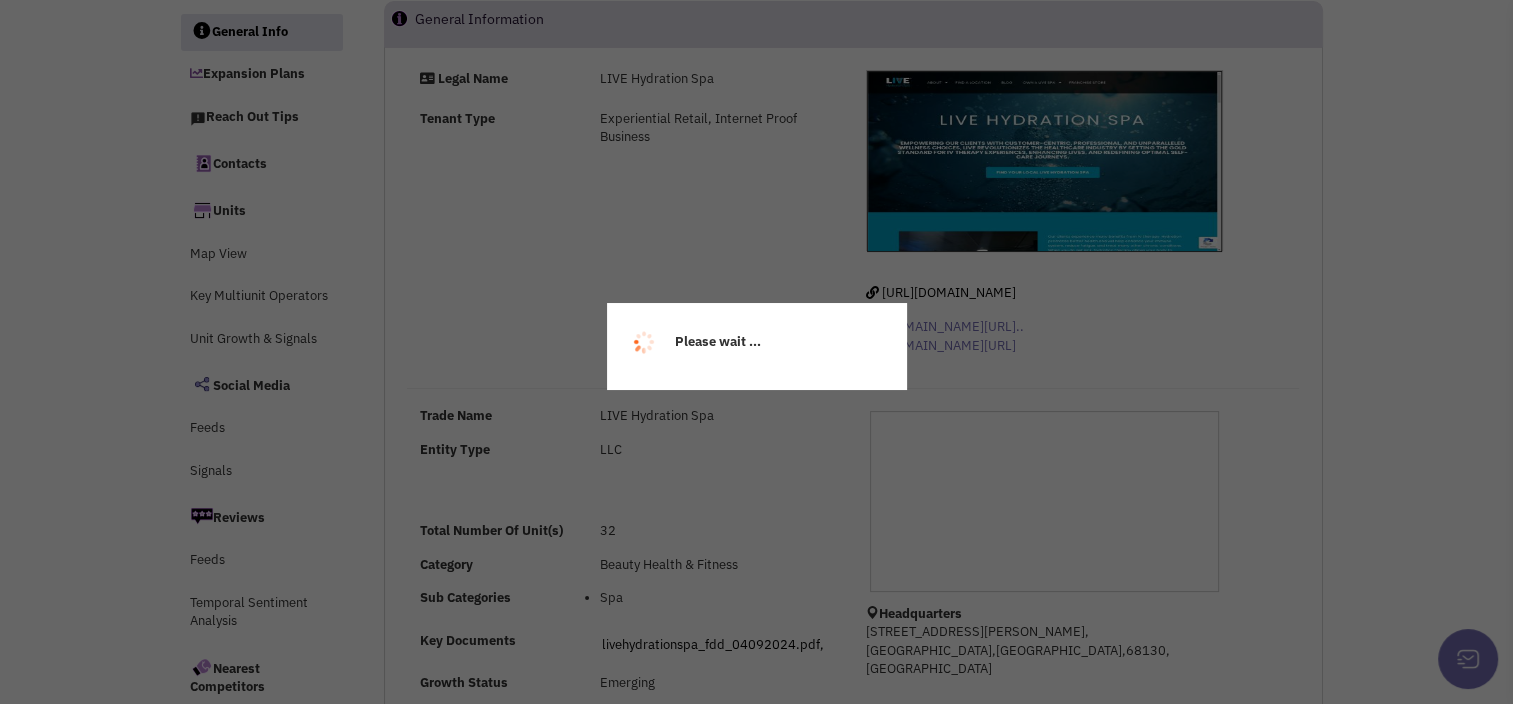 select 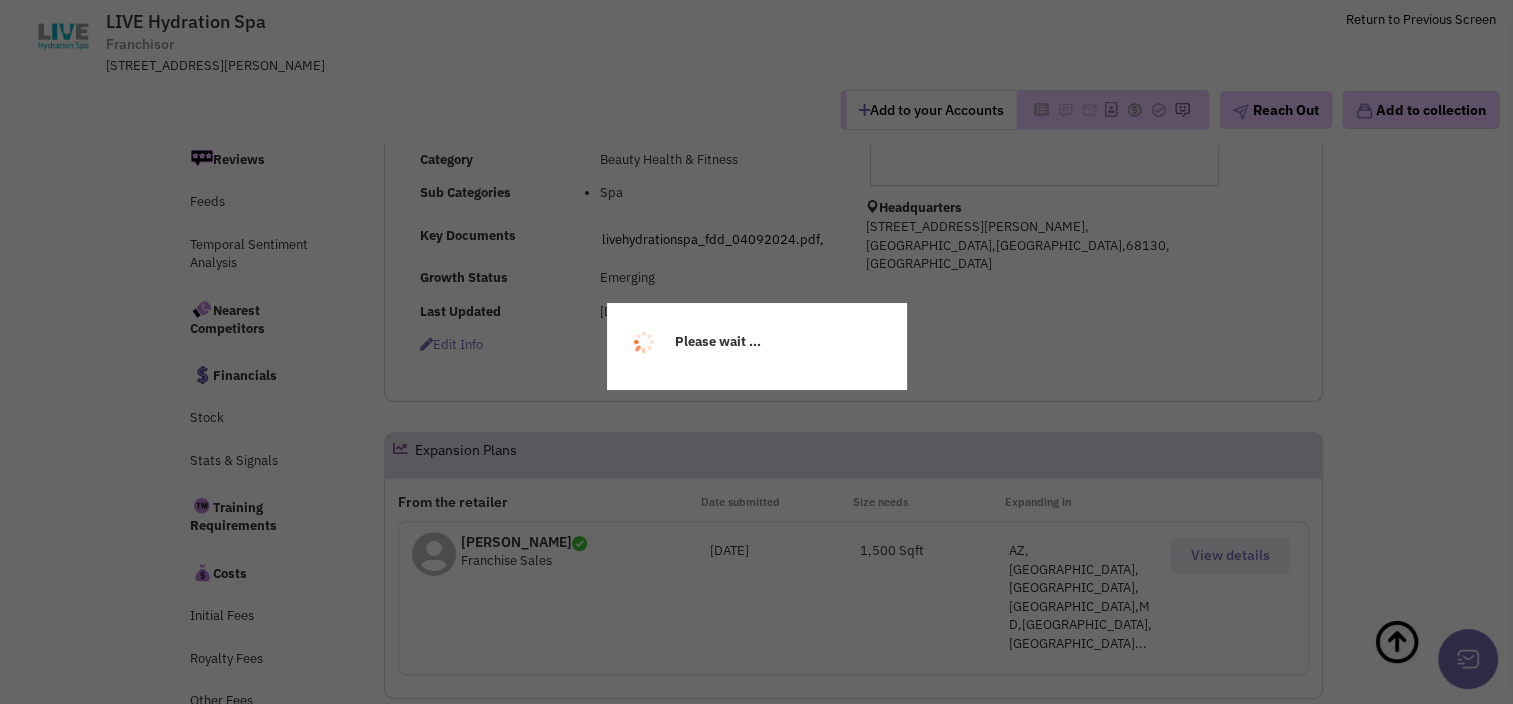 select 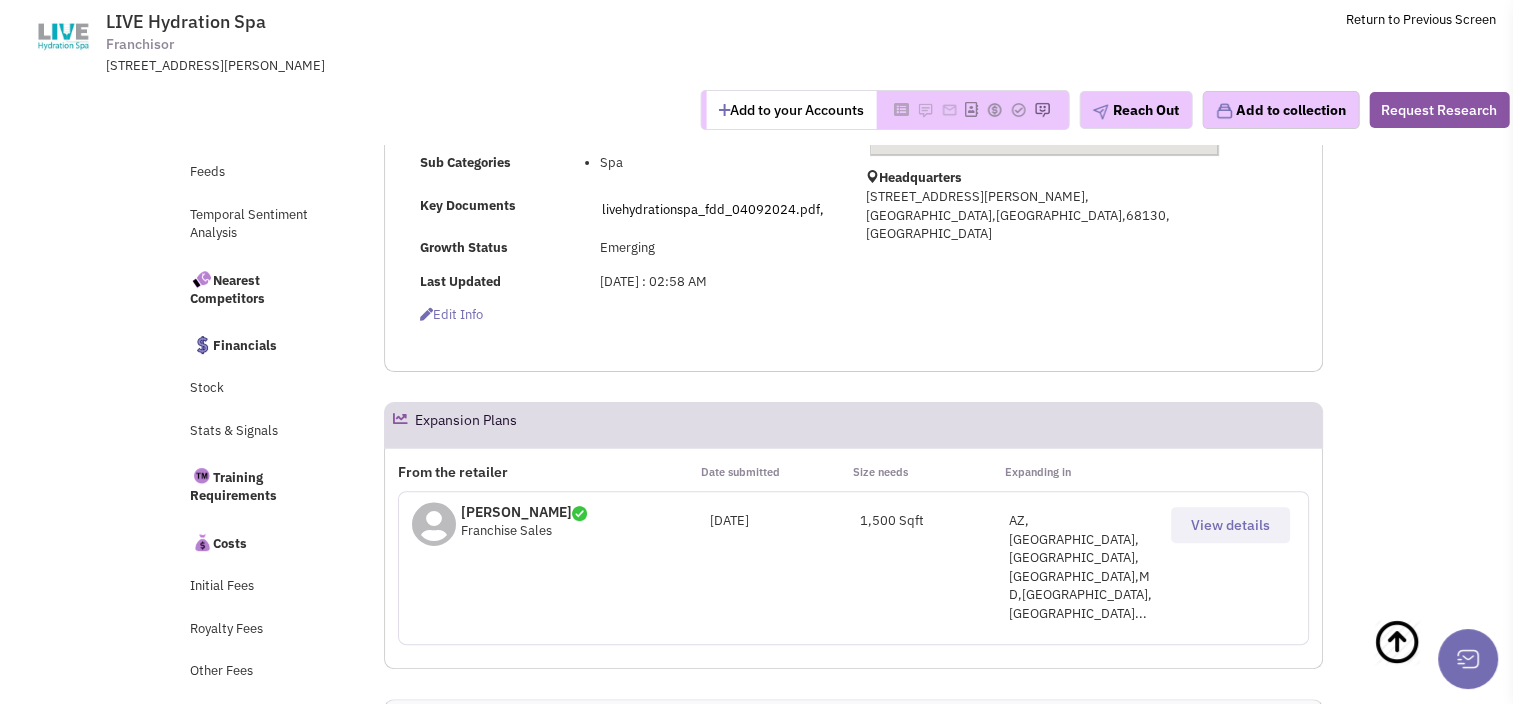 scroll, scrollTop: 524, scrollLeft: 0, axis: vertical 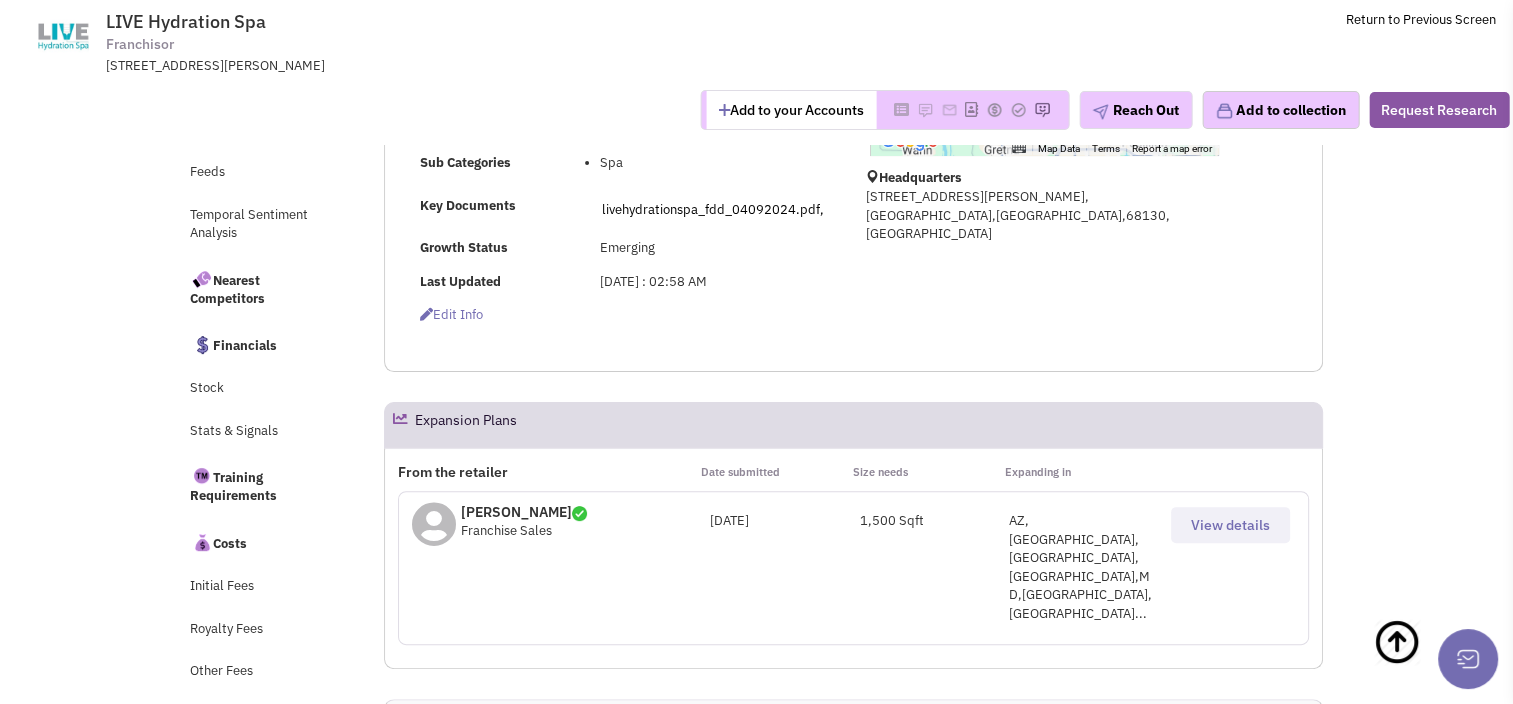 click on "View details" at bounding box center [1230, 525] 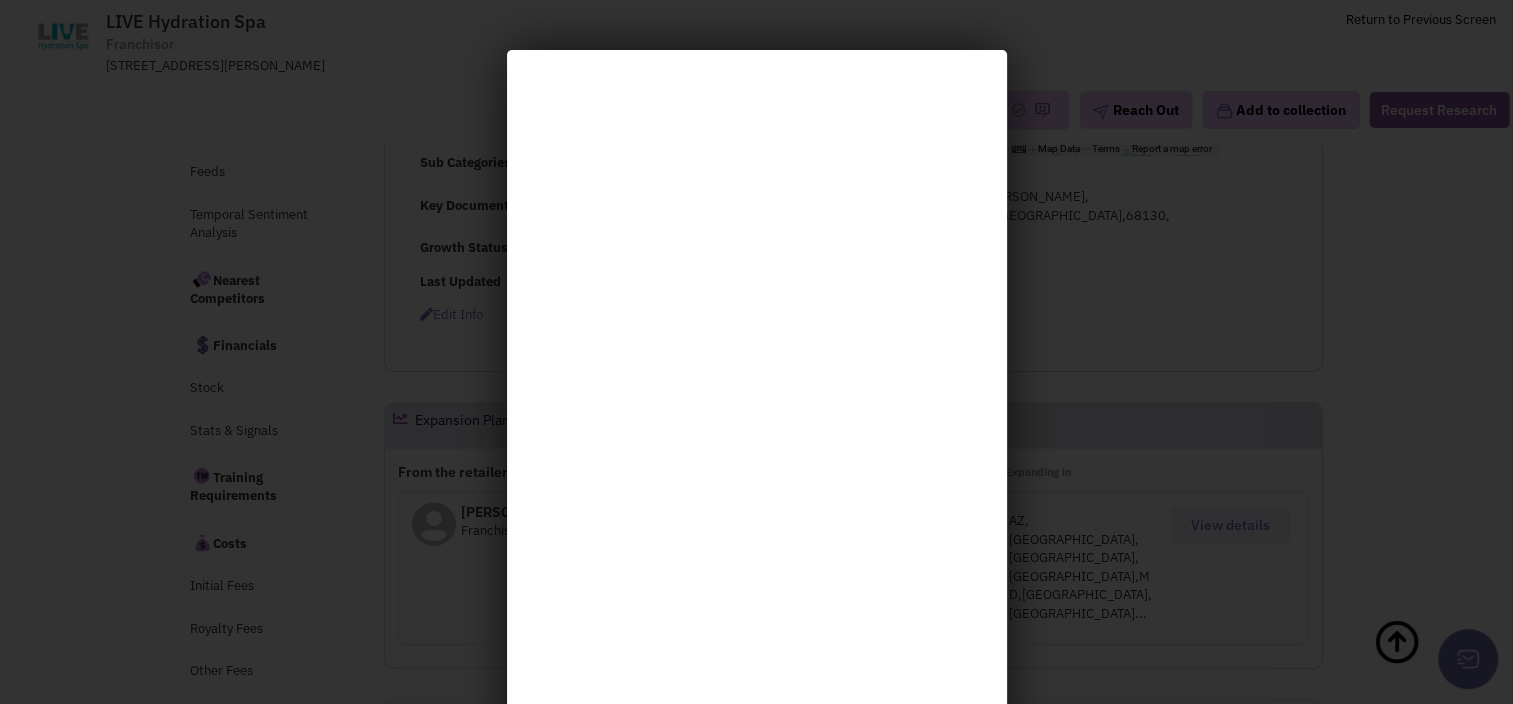 scroll, scrollTop: 180, scrollLeft: 0, axis: vertical 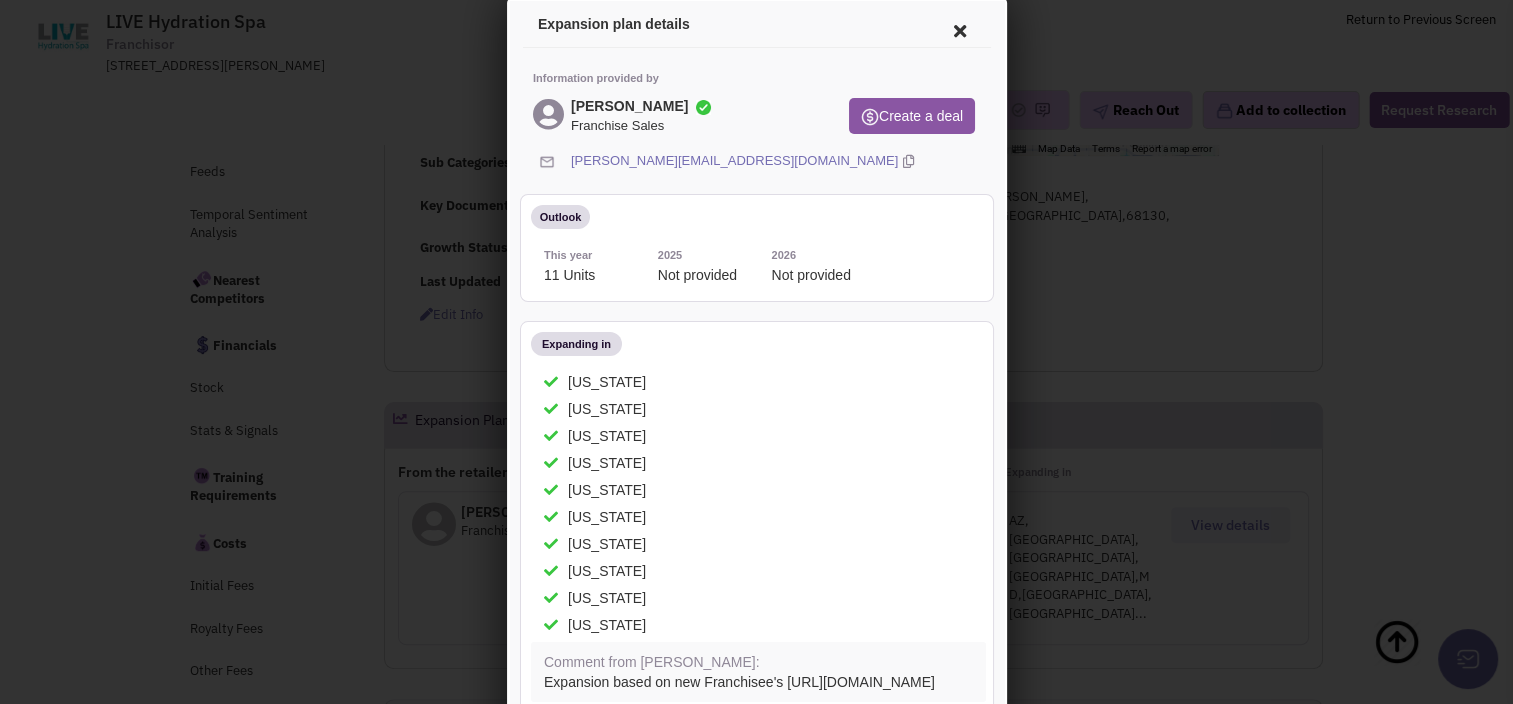 click at bounding box center (956, 28) 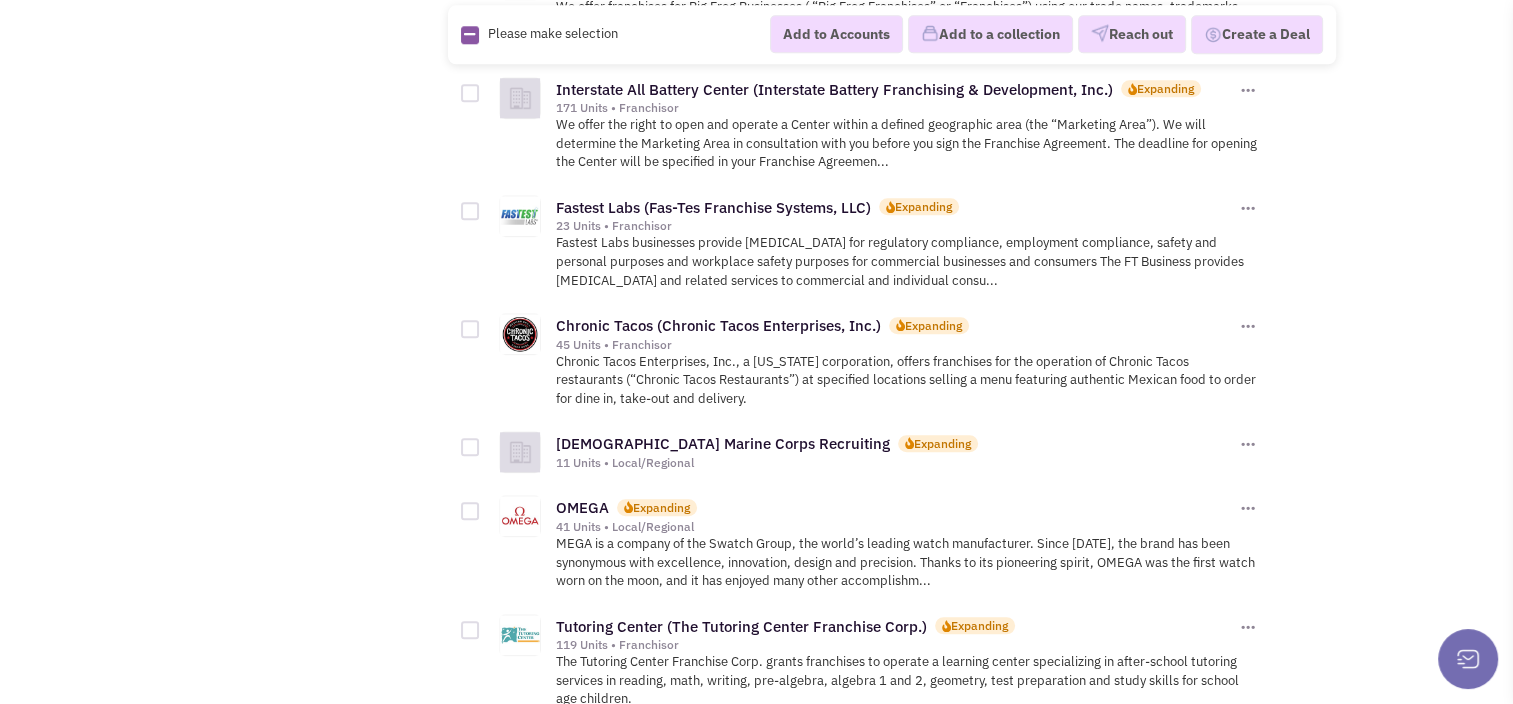 scroll, scrollTop: 2149, scrollLeft: 0, axis: vertical 